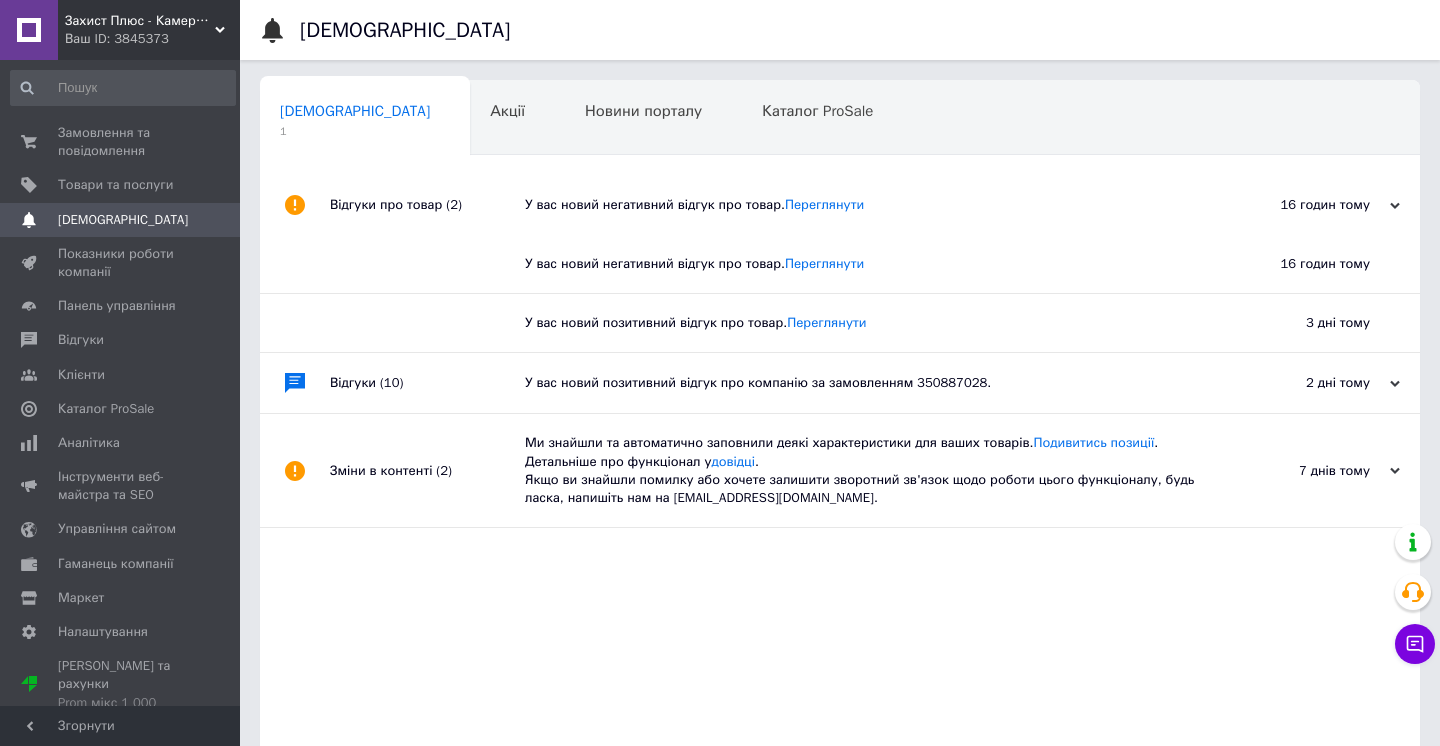 scroll, scrollTop: 0, scrollLeft: 0, axis: both 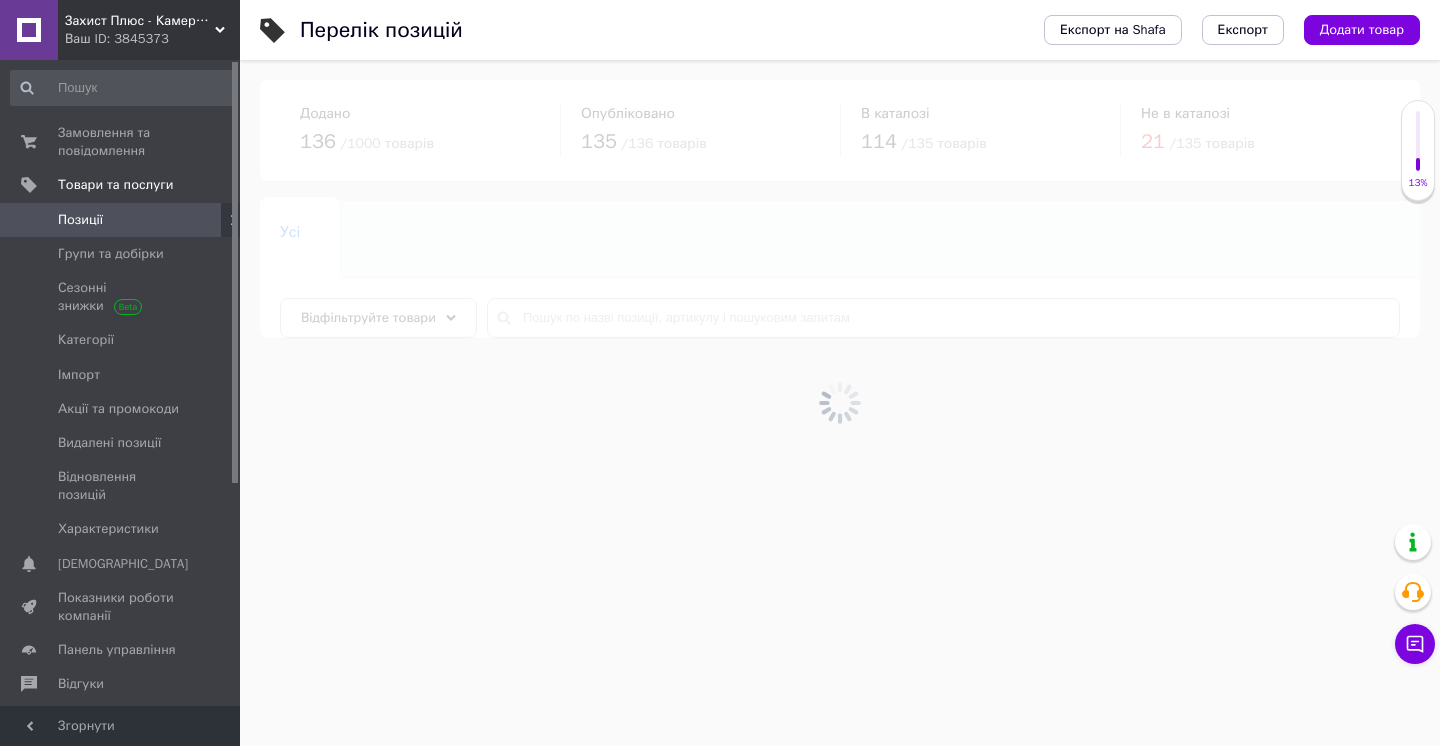 click at bounding box center [840, 403] 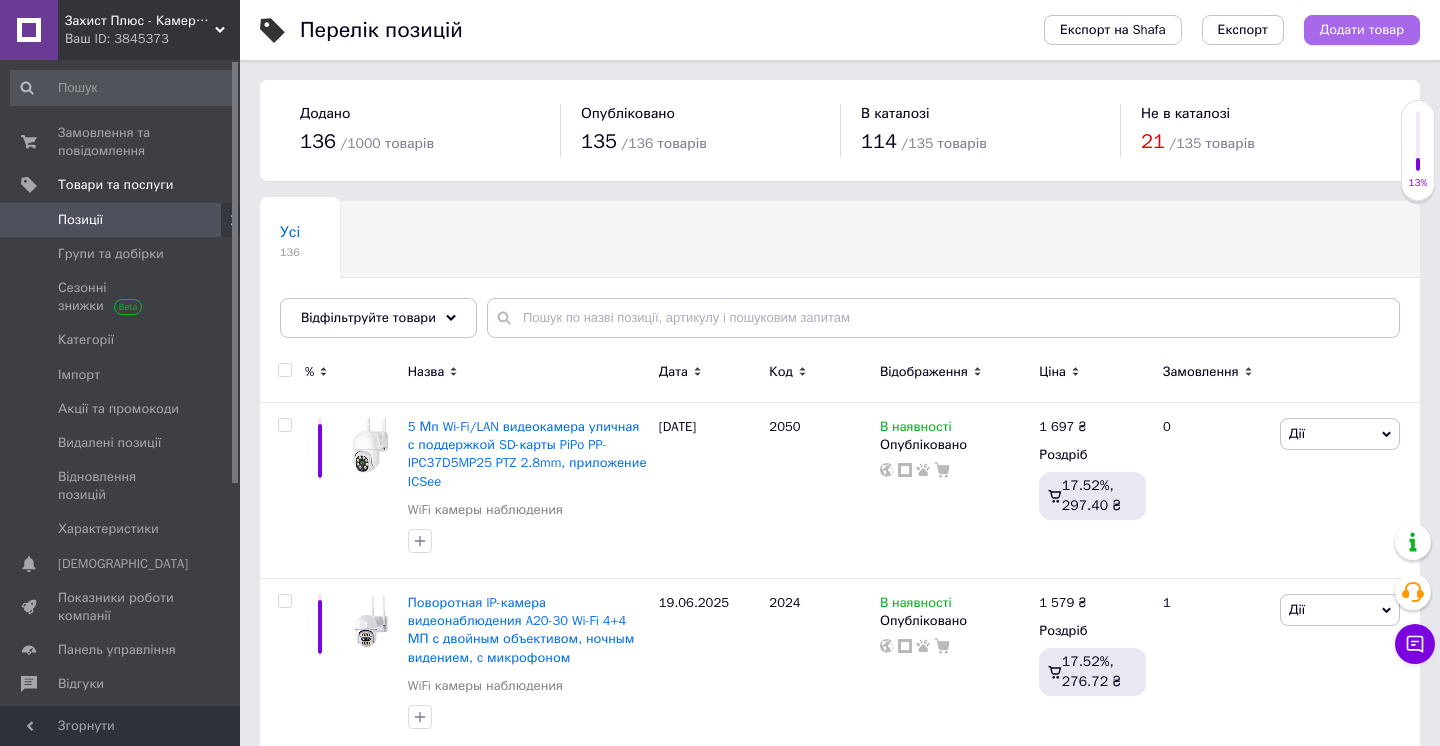 click on "Додати товар" at bounding box center [1362, 30] 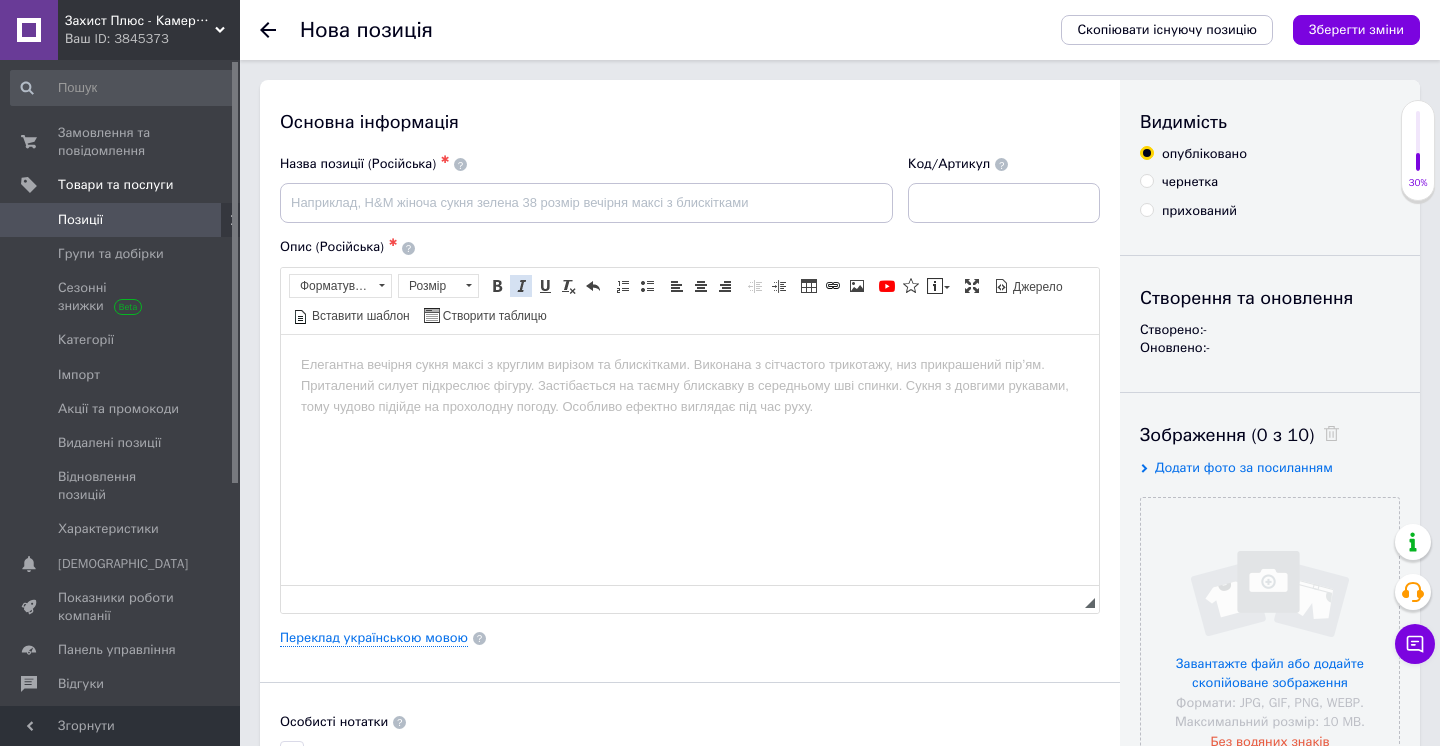 scroll, scrollTop: 0, scrollLeft: 0, axis: both 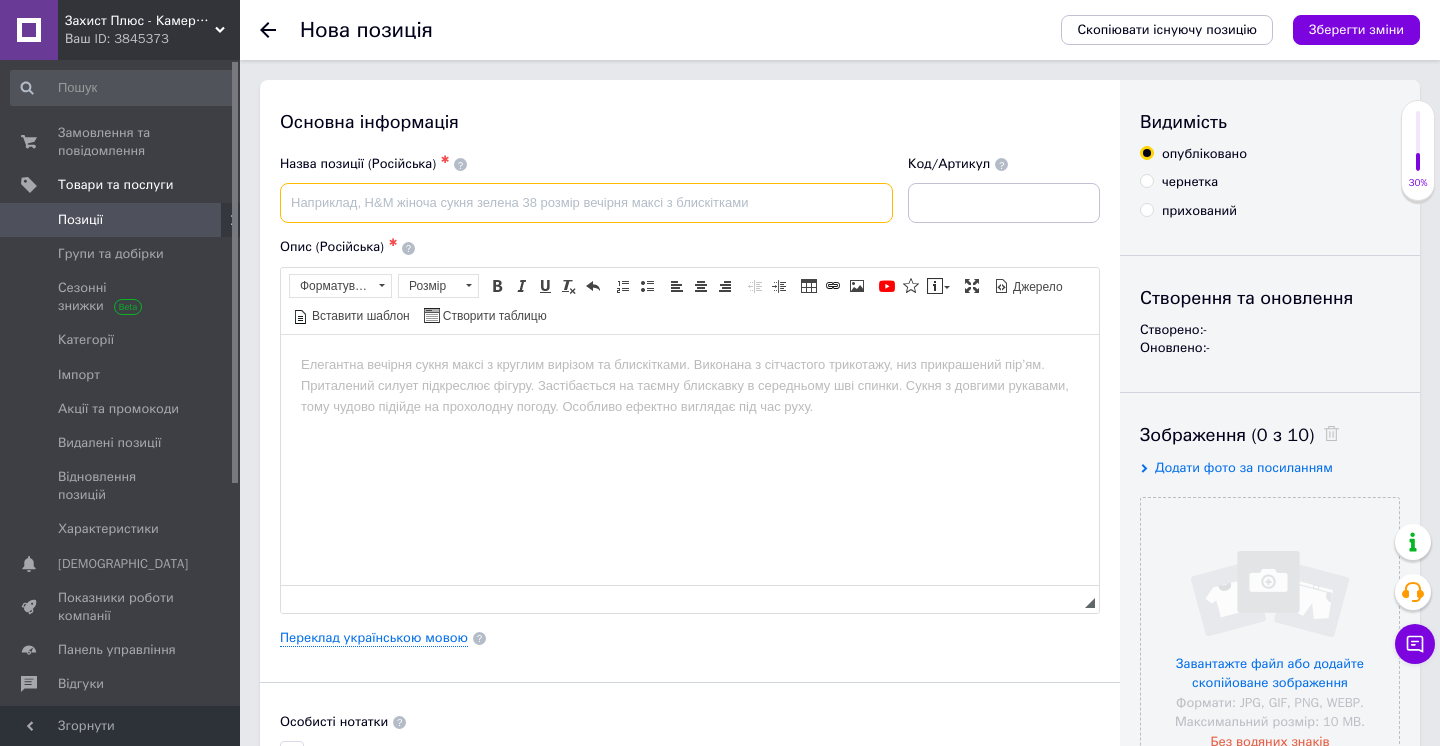 click at bounding box center [586, 203] 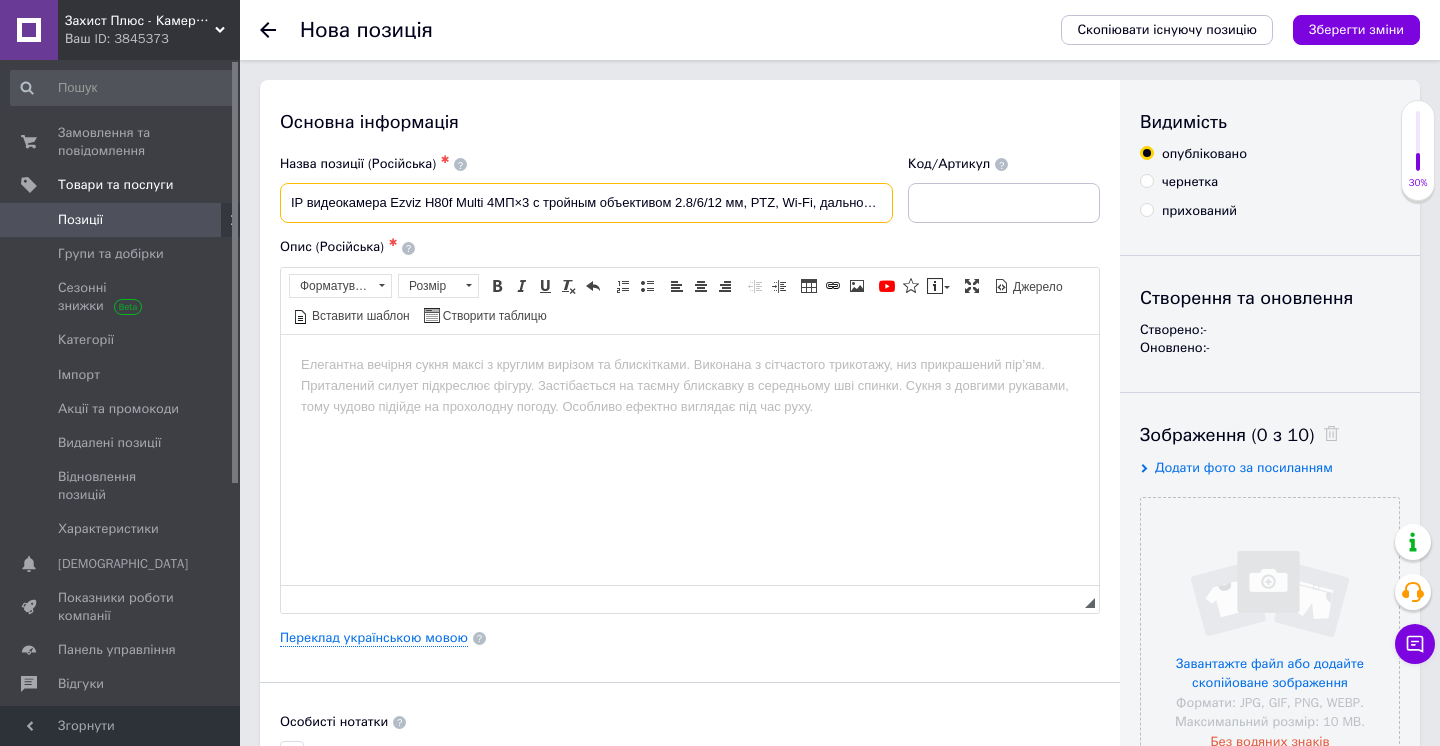 scroll, scrollTop: 0, scrollLeft: 51, axis: horizontal 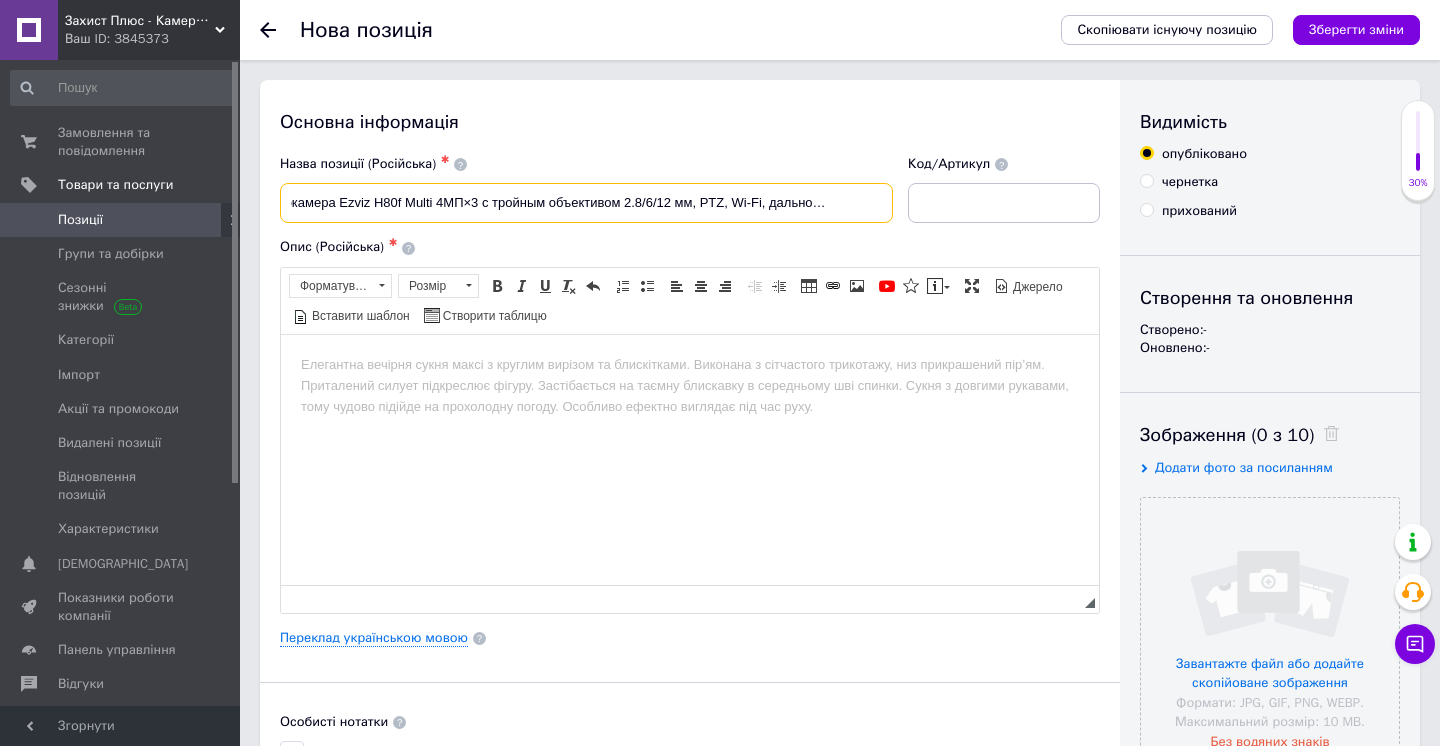 type on "IP видеокамера Ezviz H80f Multi 4МП×3 с тройным объективом 2.8/6/12 мм, PTZ, Wi‑Fi, дальность до 40 м, IP67" 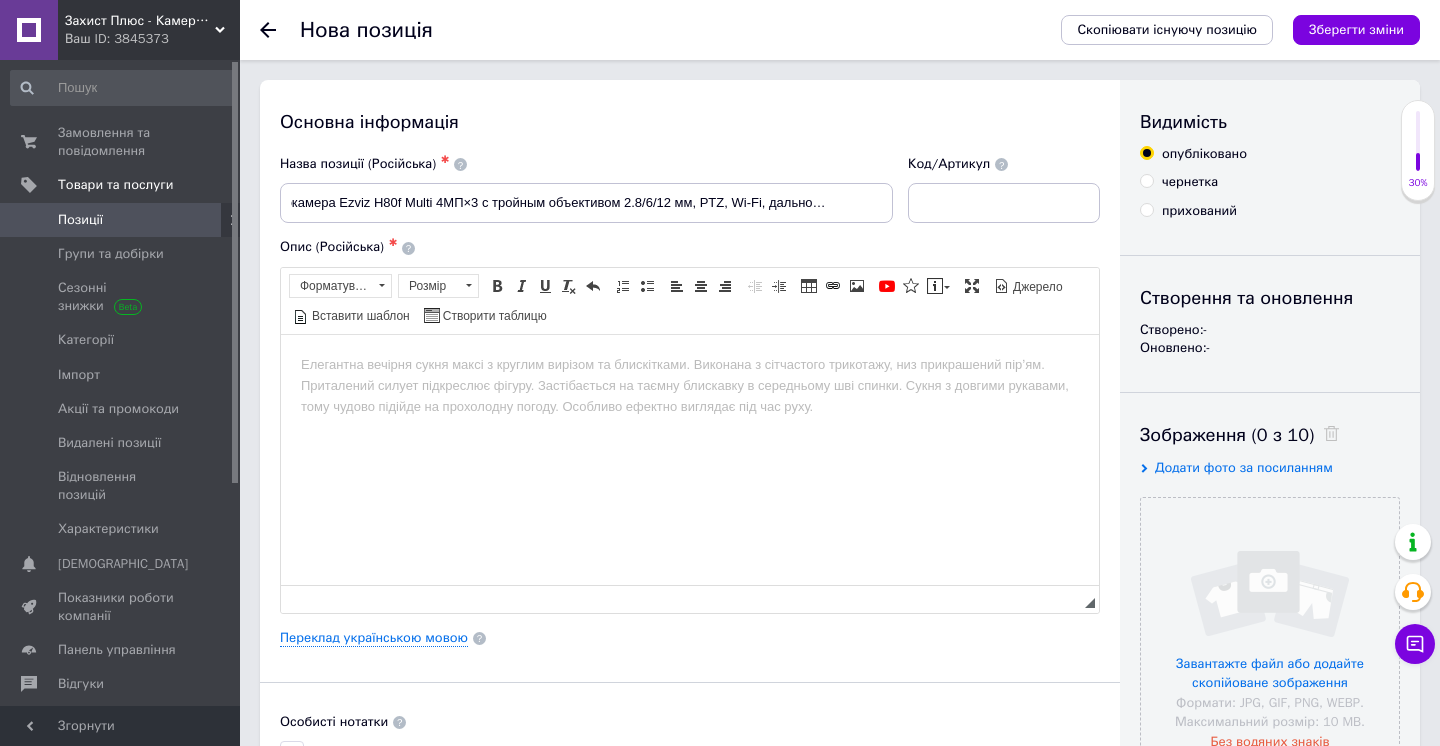 click at bounding box center [690, 364] 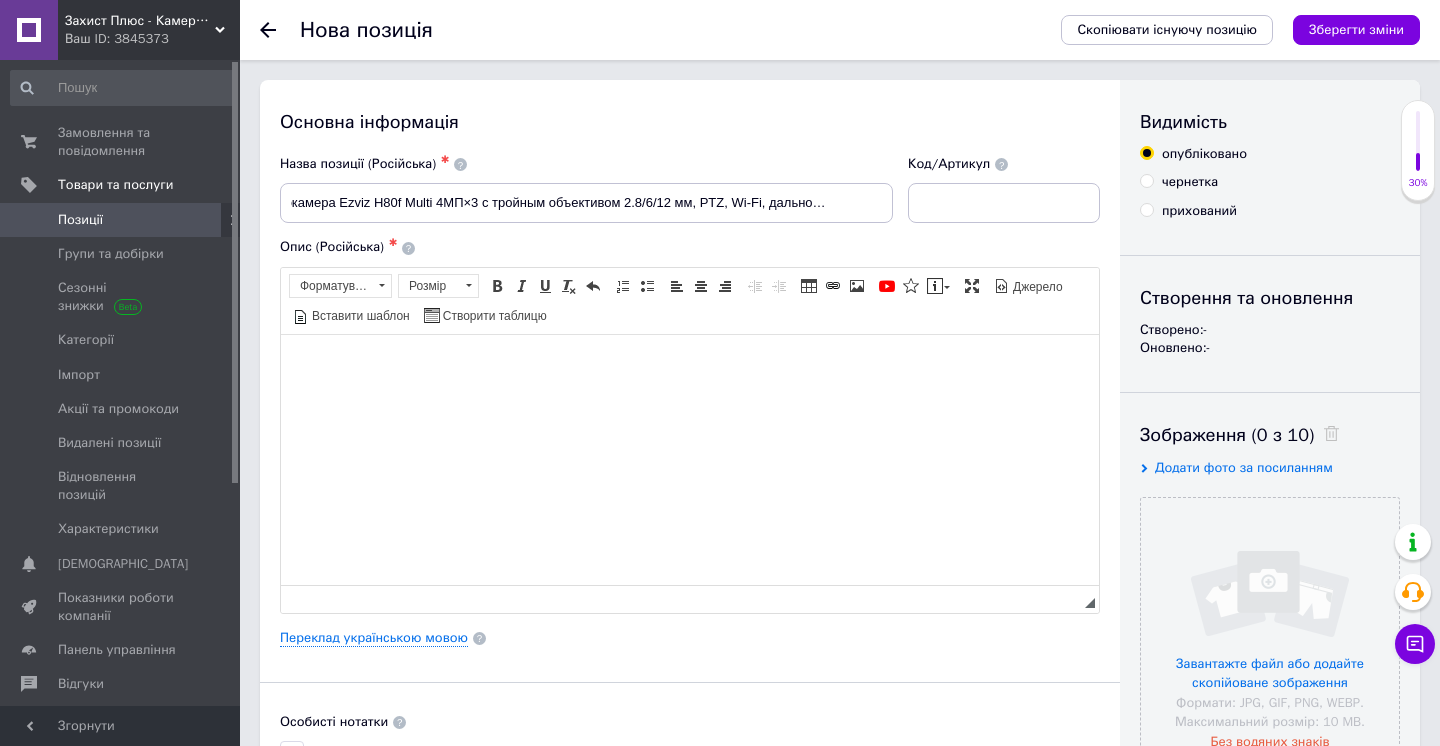 scroll, scrollTop: 0, scrollLeft: 0, axis: both 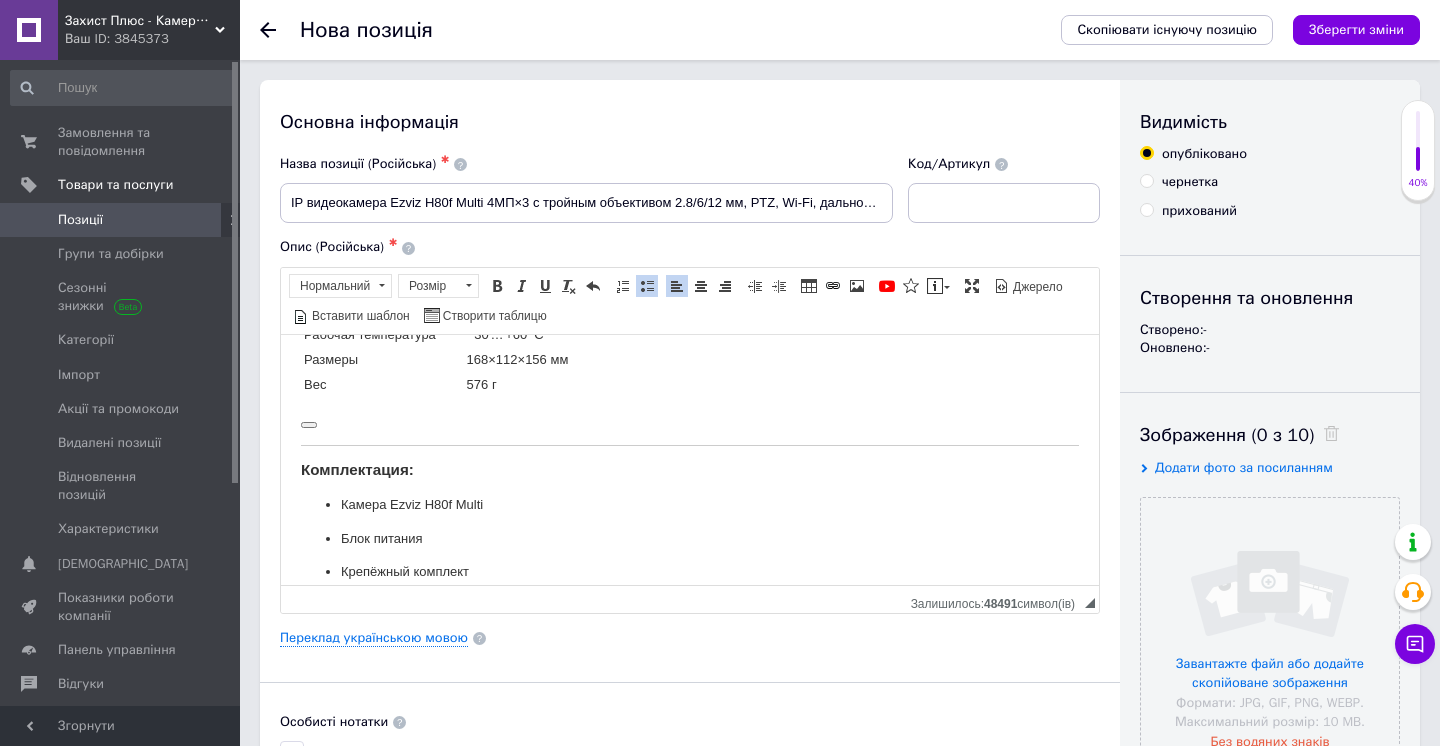 click on "Краткое описание: Уличная IP‑камера Ezviz H80f Multi с тремя 4 МП объективами обеспечивает широкий, средний и узкий углы обзора — 96°, 52° и 25°. Благодаря фокусам 2.8, 6 и 12 мм камера распознает объекты на расстоянии до 40 метров. Поддерживает PTZ‑управление, автотрекинг, ночное видение до 30 м в ИК и до 20 м в цвете. Умная детекция людей и транспорта, Wi‑Fi, запись на карту памяти до 512 ГБ, класс защиты IP67 и работа при температуре до −30 °С делают ее отличным решением для охраны дворов, парковок и коммерческих объектов. Преимущества: Умный автотрекинг и 12× масштабирование" at bounding box center [690, 66] 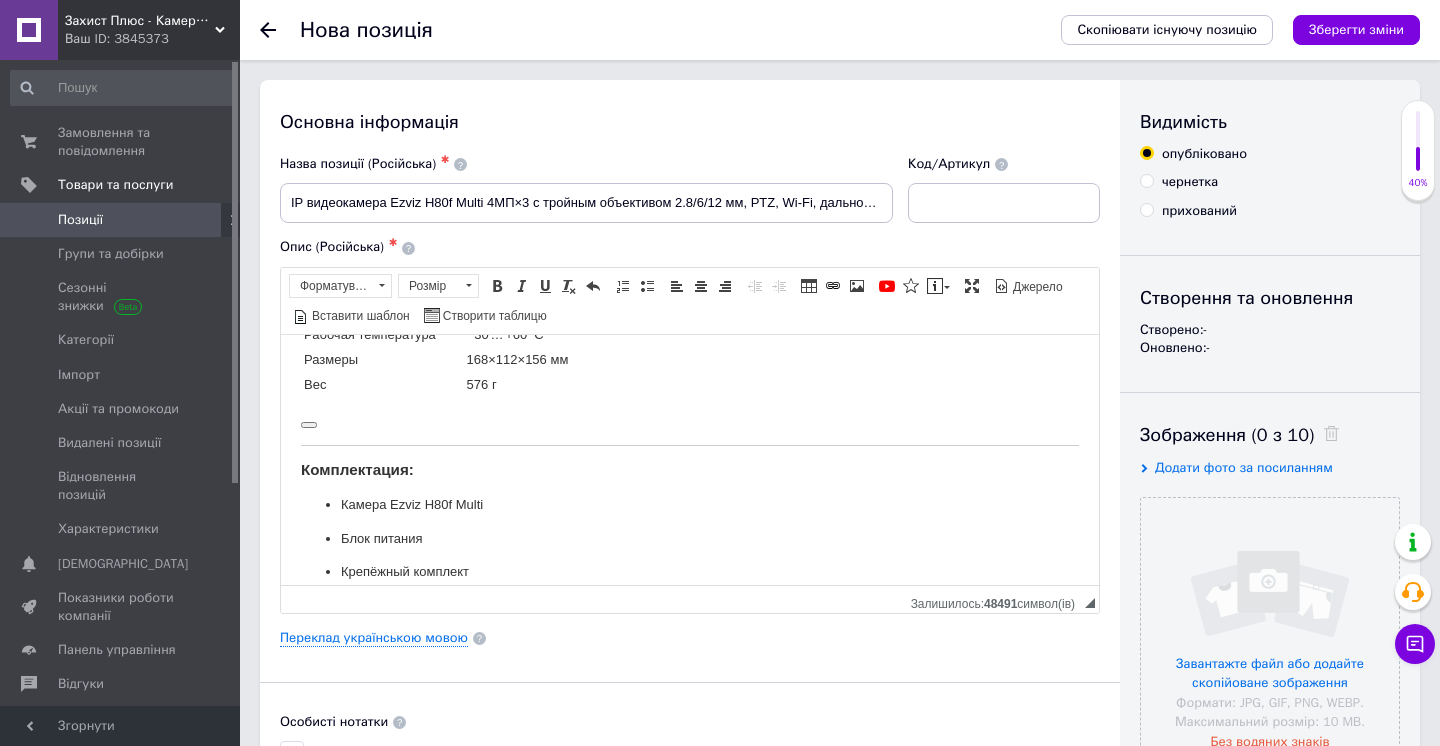 type 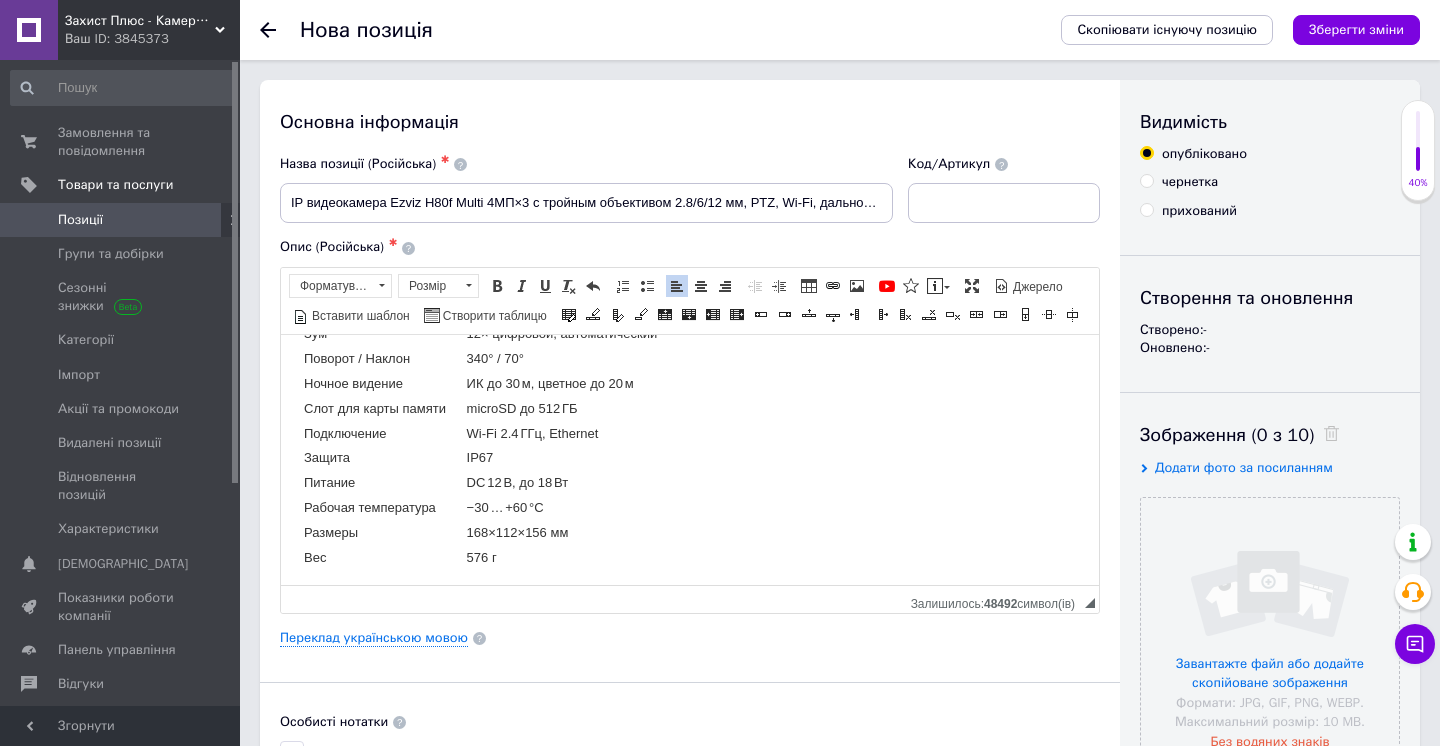 scroll, scrollTop: 627, scrollLeft: 0, axis: vertical 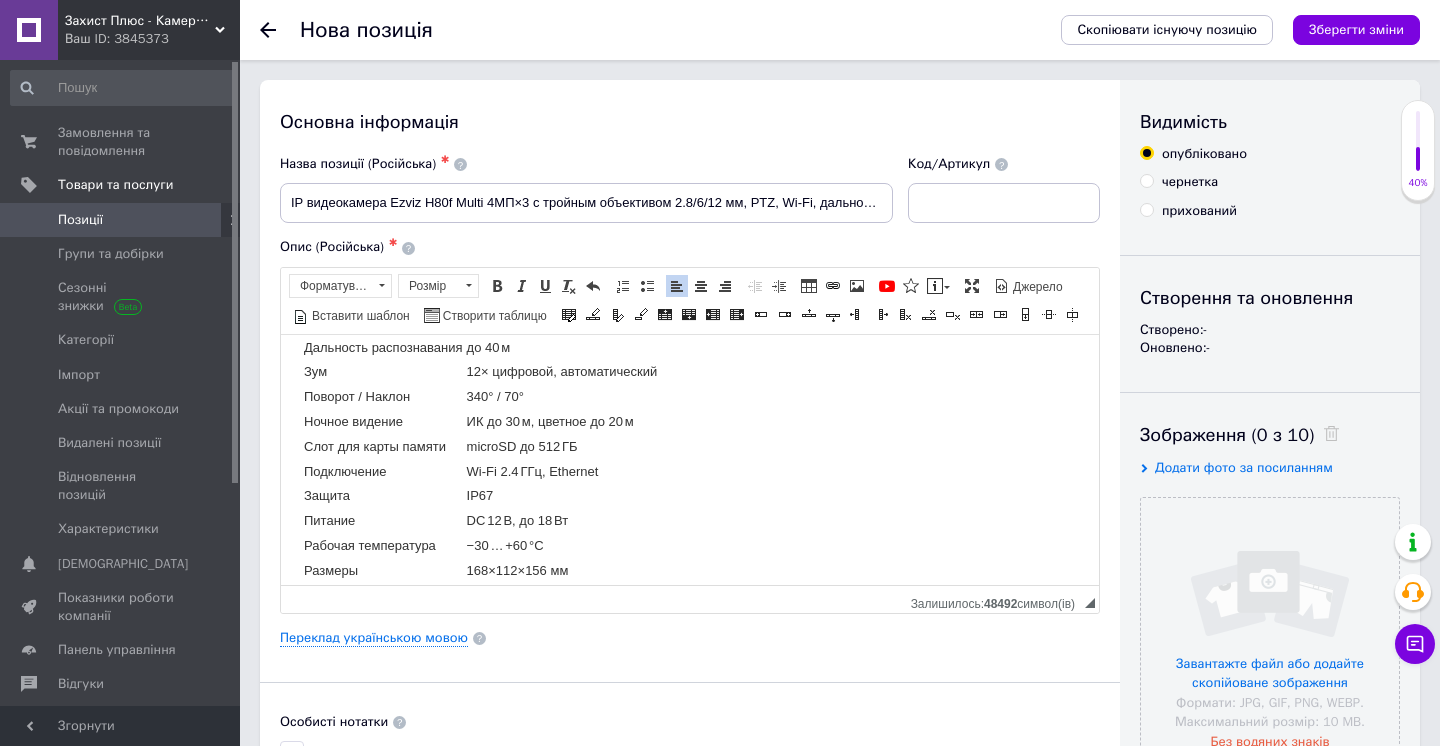click on "340° / 70°" at bounding box center (562, 396) 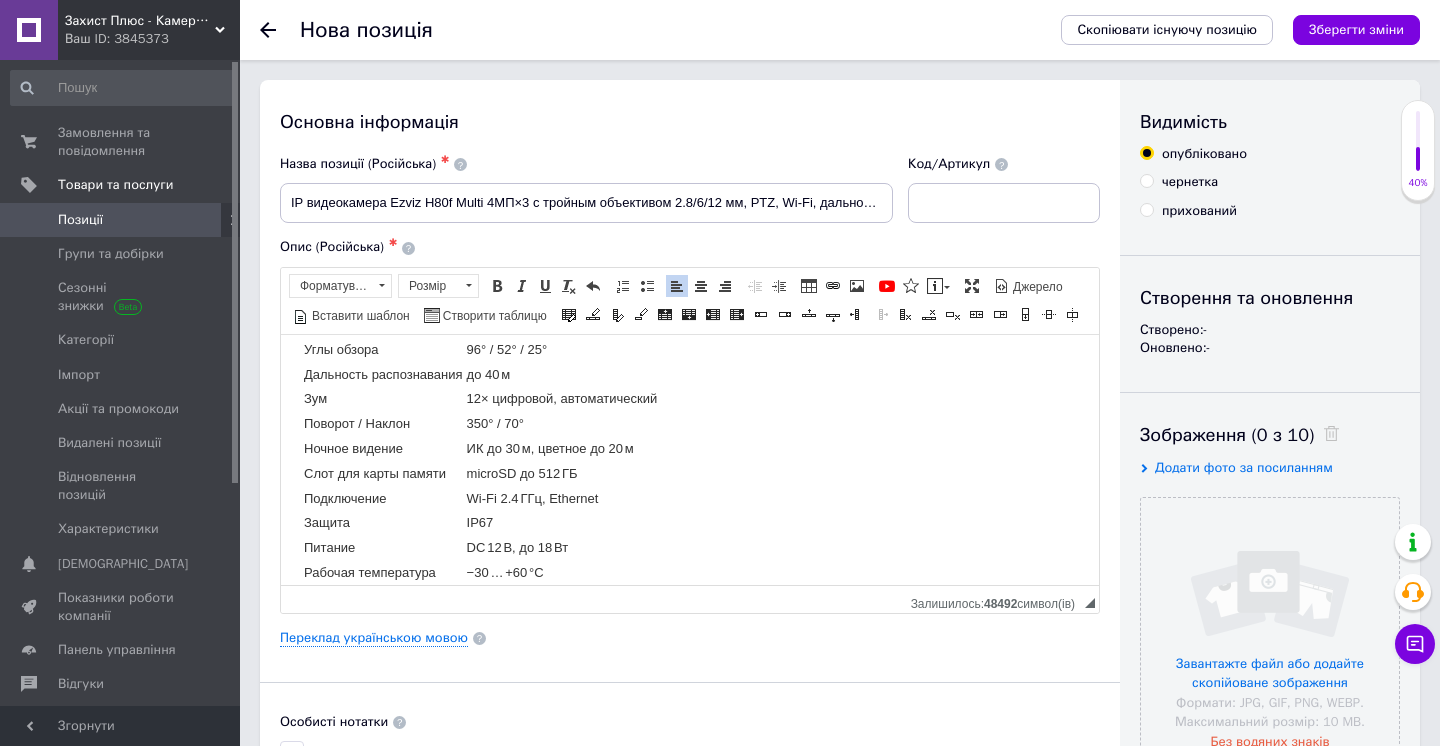 scroll, scrollTop: 588, scrollLeft: 0, axis: vertical 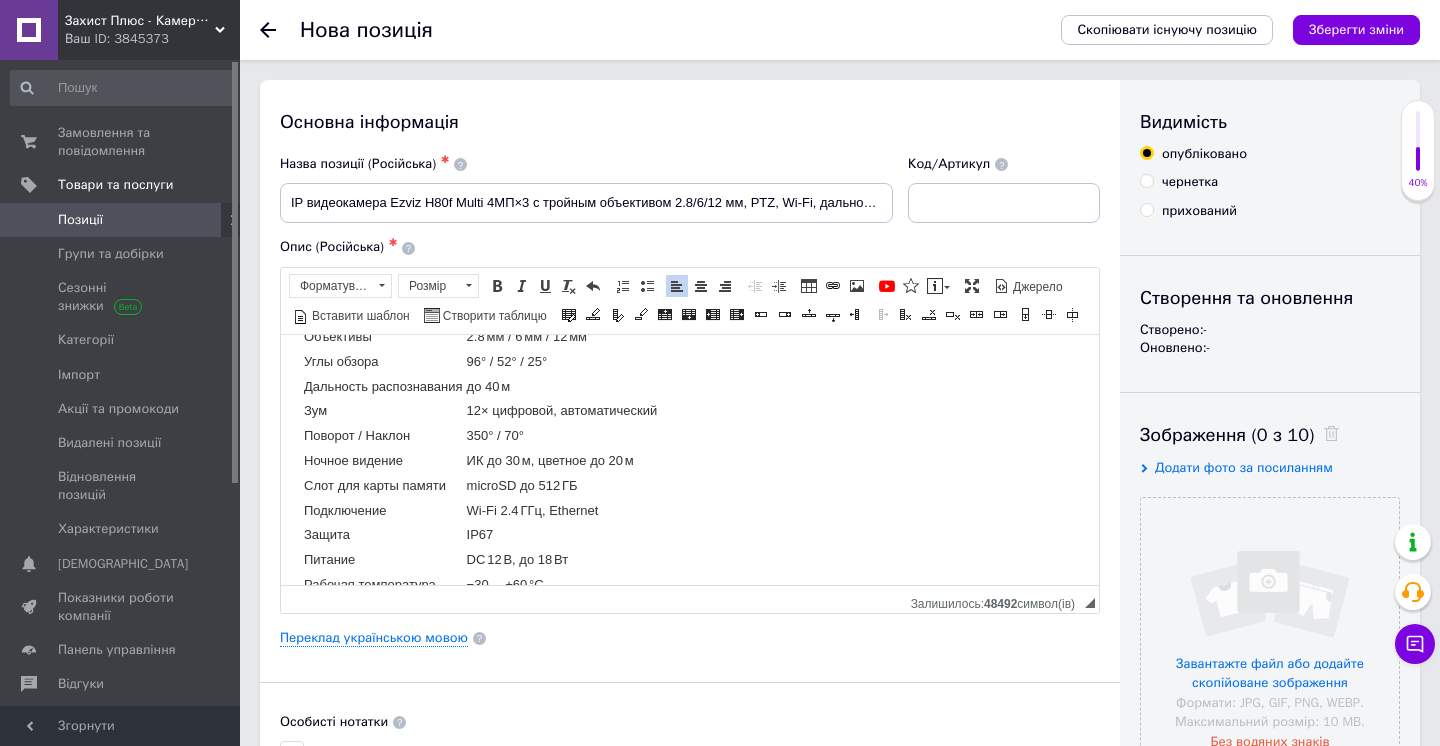 click on "35 0° / 70°" at bounding box center [562, 435] 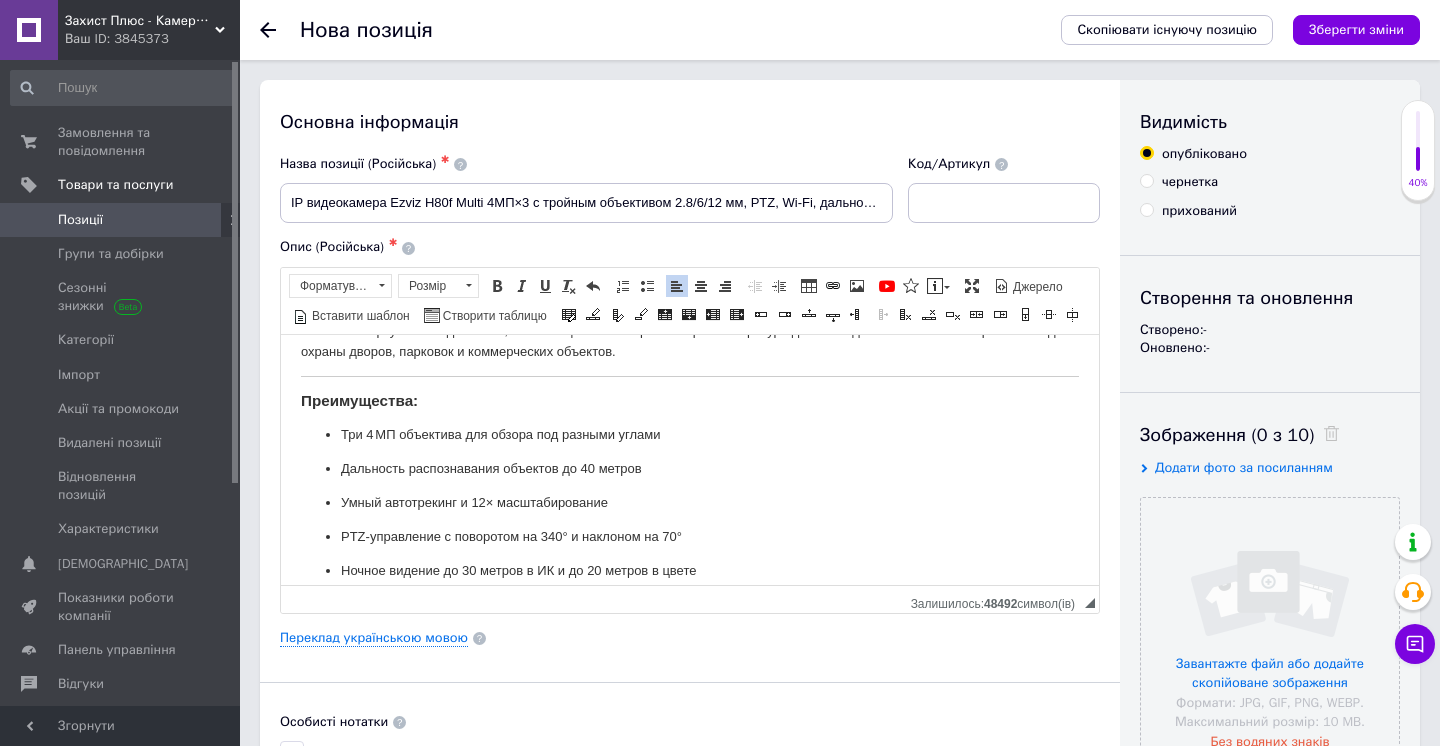 scroll, scrollTop: 0, scrollLeft: 0, axis: both 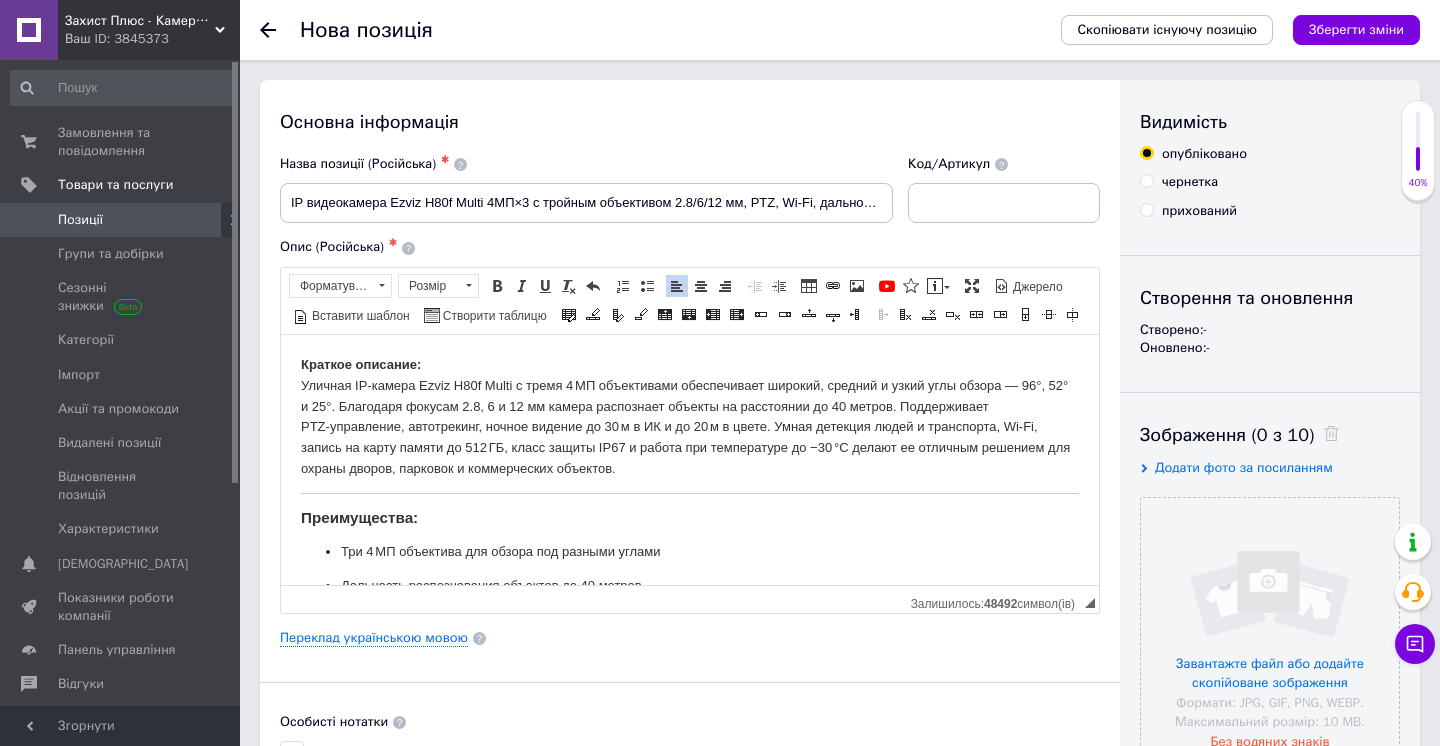 click on "Краткое описание: Уличная IP‑камера Ezviz H80f Multi с тремя 4 МП объективами обеспечивает широкий, средний и узкий углы обзора — 96°, 52° и 25°. Благодаря фокусам 2.8, 6 и 12 мм камера распознает объекты на расстоянии до 40 метров. Поддерживает PTZ‑управление, автотрекинг, ночное видение до 30 м в ИК и до 20 м в цвете. Умная детекция людей и транспорта, Wi‑Fi, запись на карту памяти до 512 ГБ, класс защиты IP67 и работа при температуре до −30 °С делают ее отличным решением для охраны дворов, парковок и коммерческих объектов." at bounding box center (690, 416) 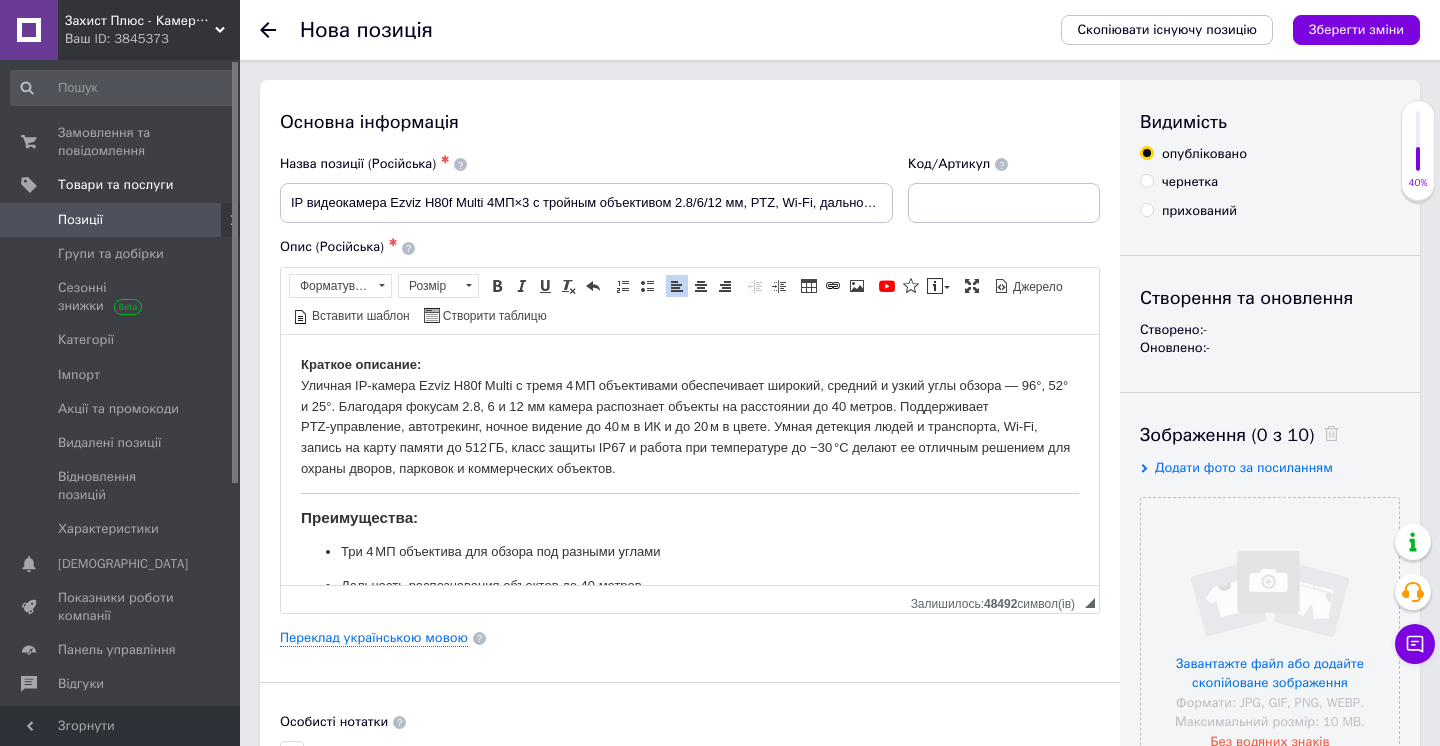 click on "Краткое описание: Уличная IP‑камера Ezviz H80f Multi с тремя 4 МП объективами обеспечивает широкий, средний и узкий углы обзора — 96°, 52° и 25°. Благодаря фокусам 2.8, 6 и 12 мм камера распознает объекты на расстоянии до 40 метров. Поддерживает PTZ‑управление, автотрекинг, ночное видение до 40 м в ИК и до 20 м в цвете. Умная детекция людей и транспорта, Wi‑Fi, запись на карту памяти до 512 ГБ, класс защиты IP67 и работа при температуре до −30 °С делают ее отличным решением для охраны дворов, парковок и коммерческих объектов." at bounding box center [690, 416] 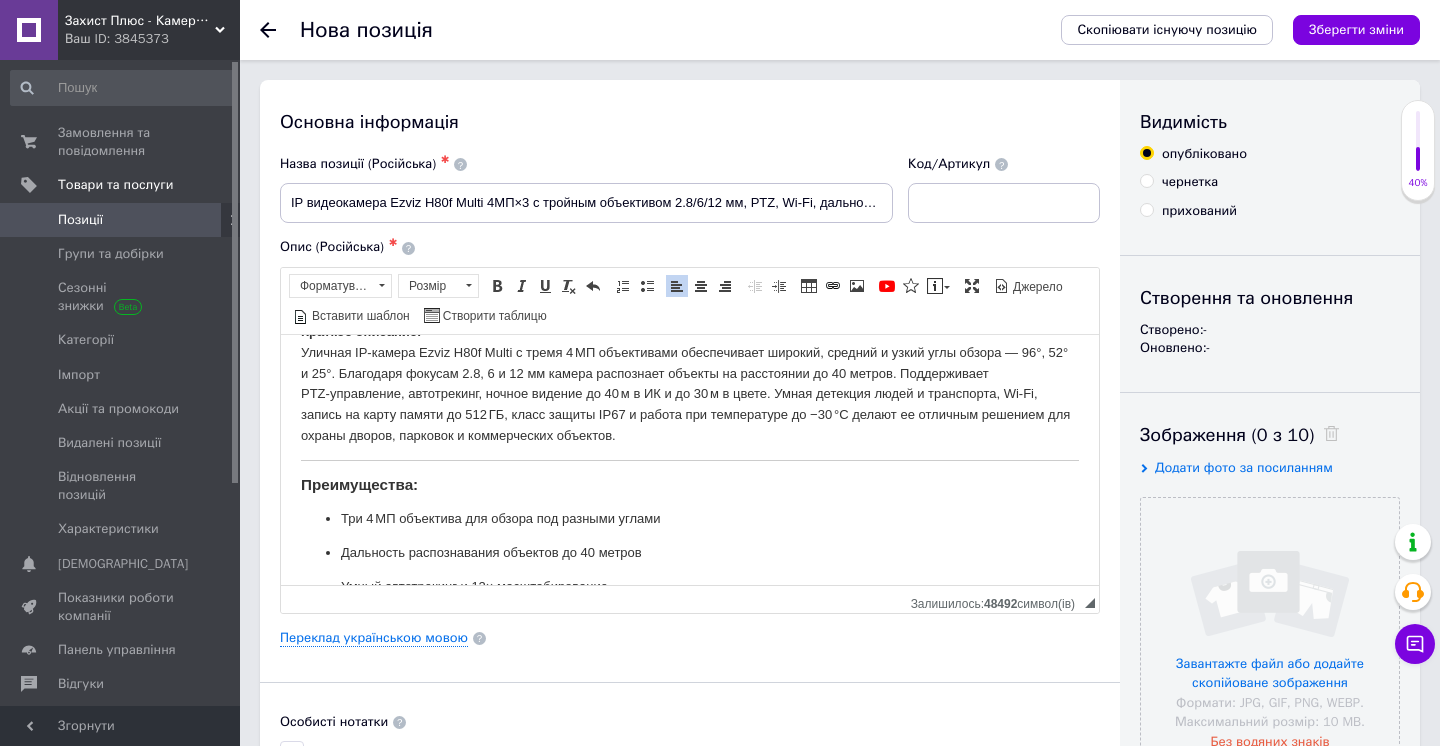 scroll, scrollTop: 39, scrollLeft: 0, axis: vertical 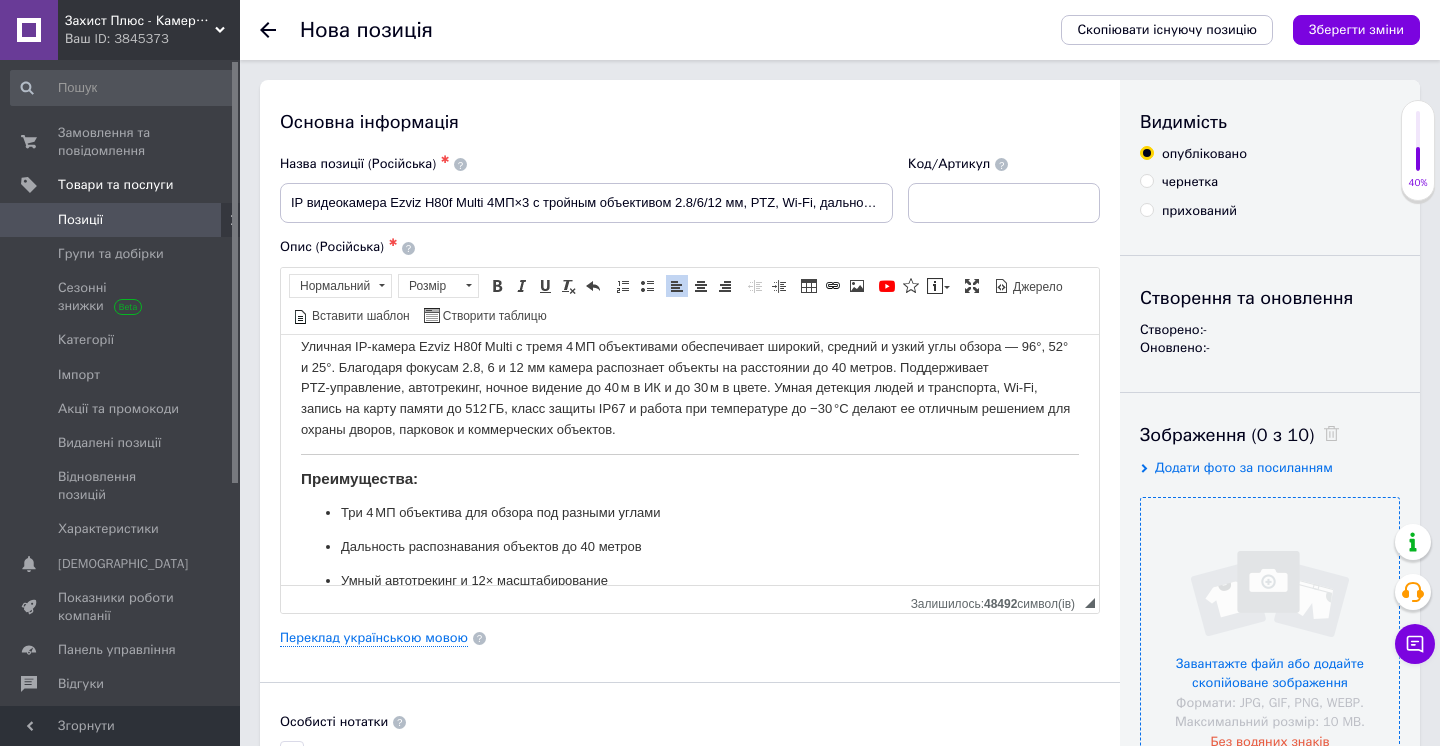 click at bounding box center (1270, 627) 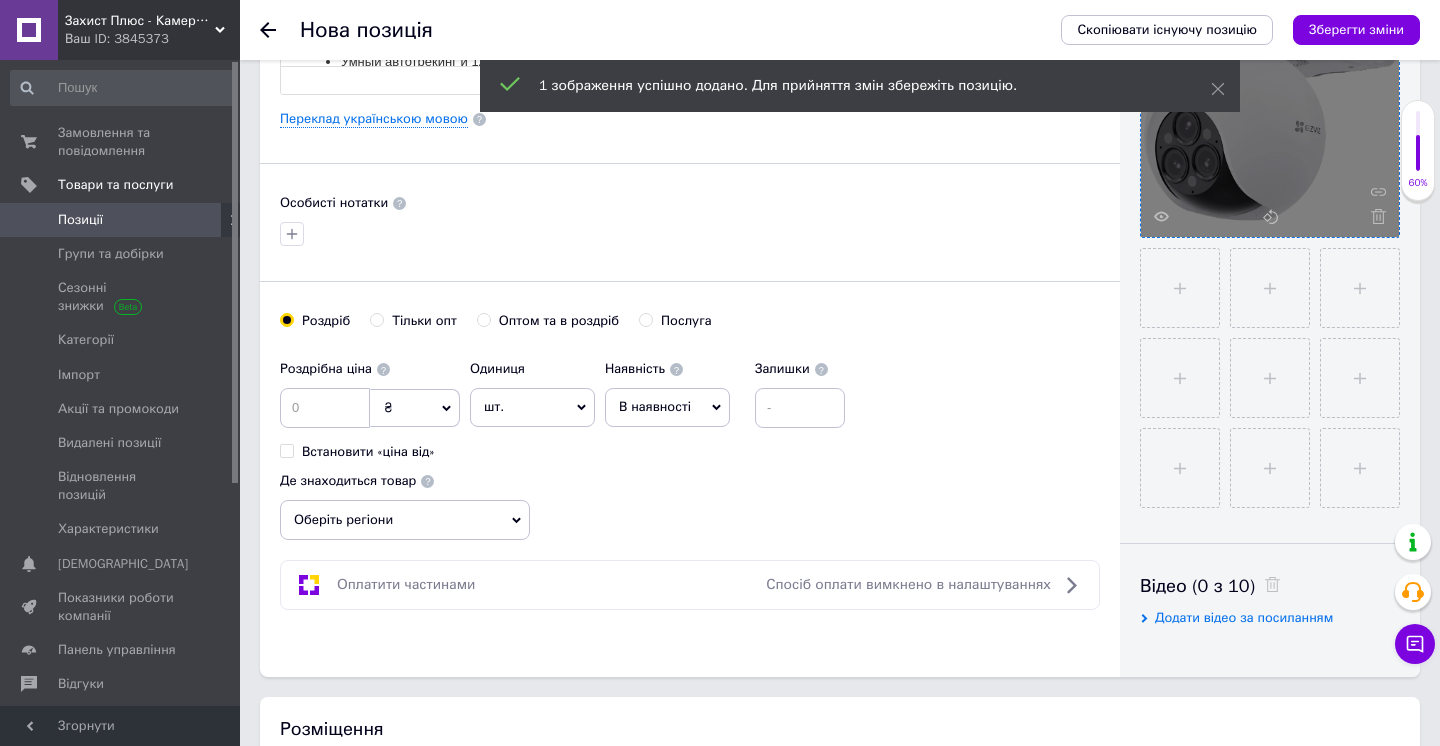scroll, scrollTop: 536, scrollLeft: 0, axis: vertical 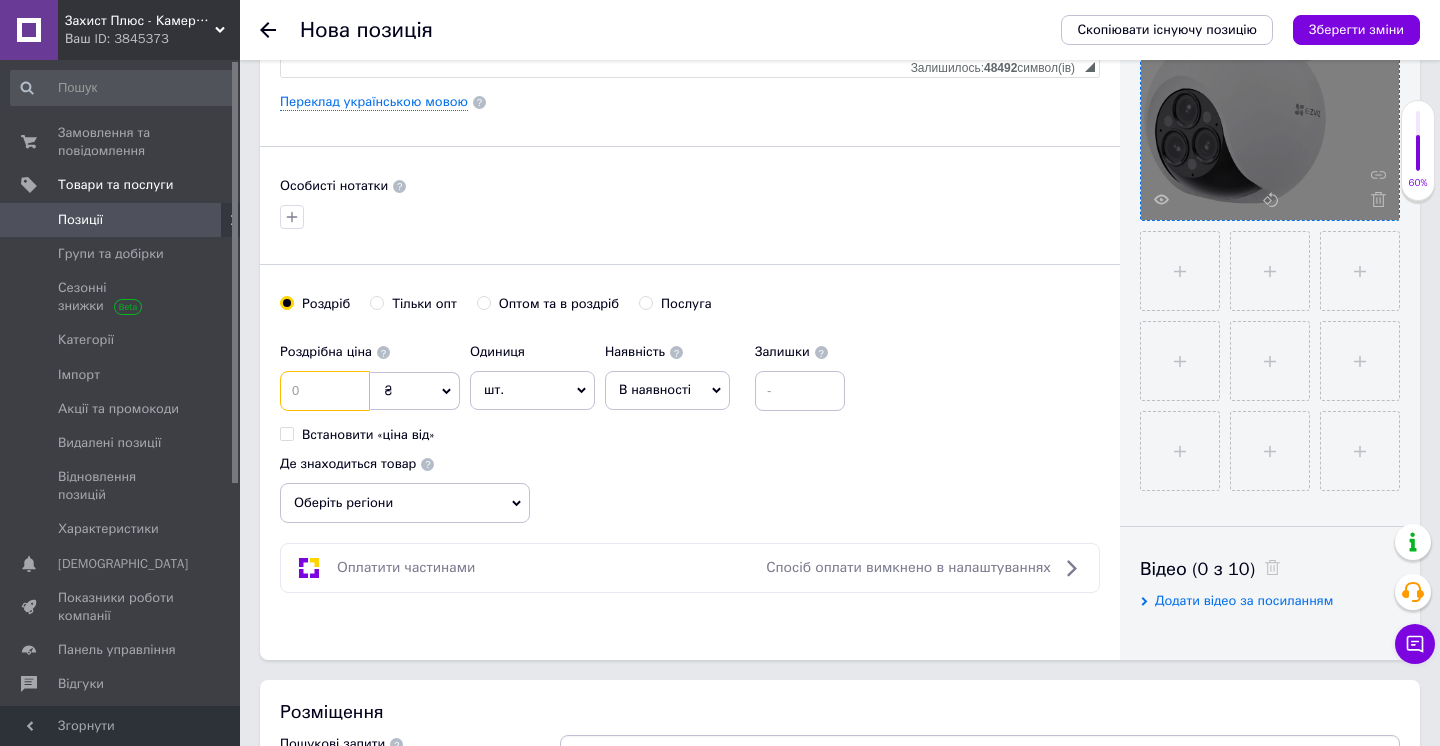 click at bounding box center (325, 391) 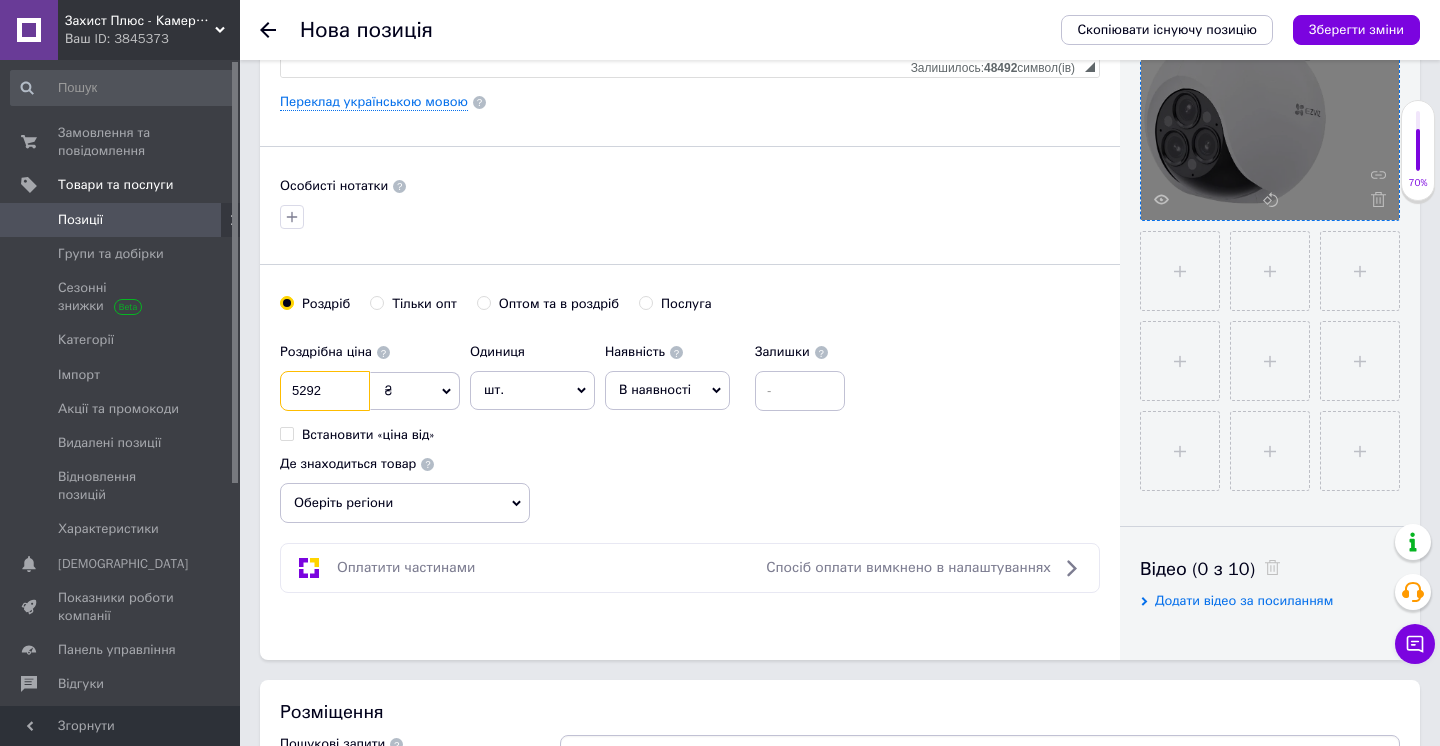 type on "5292" 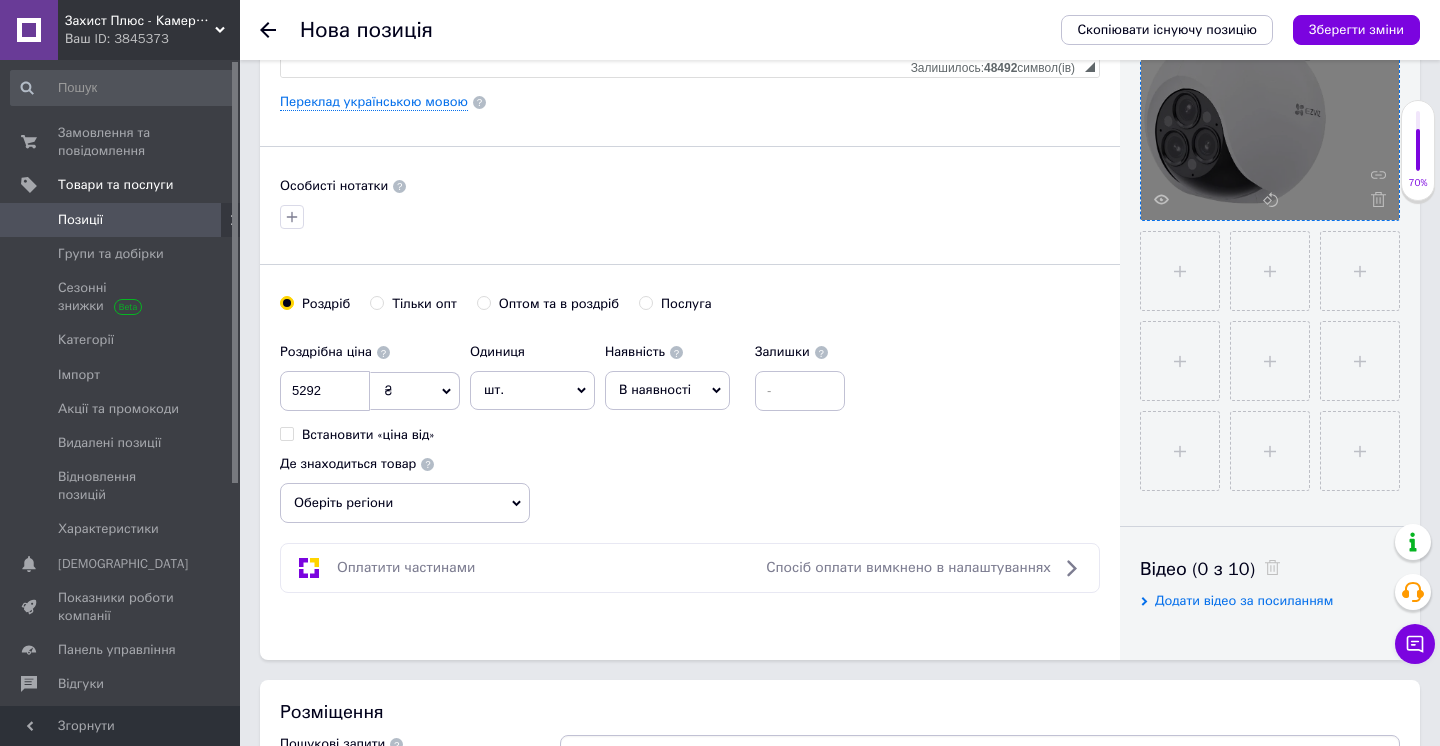 click on "Роздрібна ціна 5292 ₴ $ EUR CHF GBP ¥ PLN ₸ MDL HUF KGS CNY TRY KRW lei Встановити «ціна від» Одиниця шт. Популярне комплект упаковка кв.м пара м кг пог.м послуга т а автоцистерна ампула б балон банка блістер бобіна бочка бут бухта в ват виїзд відро г г га година гр/кв.м гігакалорія д дав два місяці день доба доза є єврокуб з зміна к кВт каністра карат кв.дм кв.м кв.см кв.фут квартал кг кг/кв.м км колесо комплект коробка куб.дм куб.м л л лист м м мВт мл мм моток місяць мішок н набір номер о об'єкт од. п палетомісце пара партія пач пог.м послуга посівна одиниця птахомісце півроку пігулка" at bounding box center [690, 428] 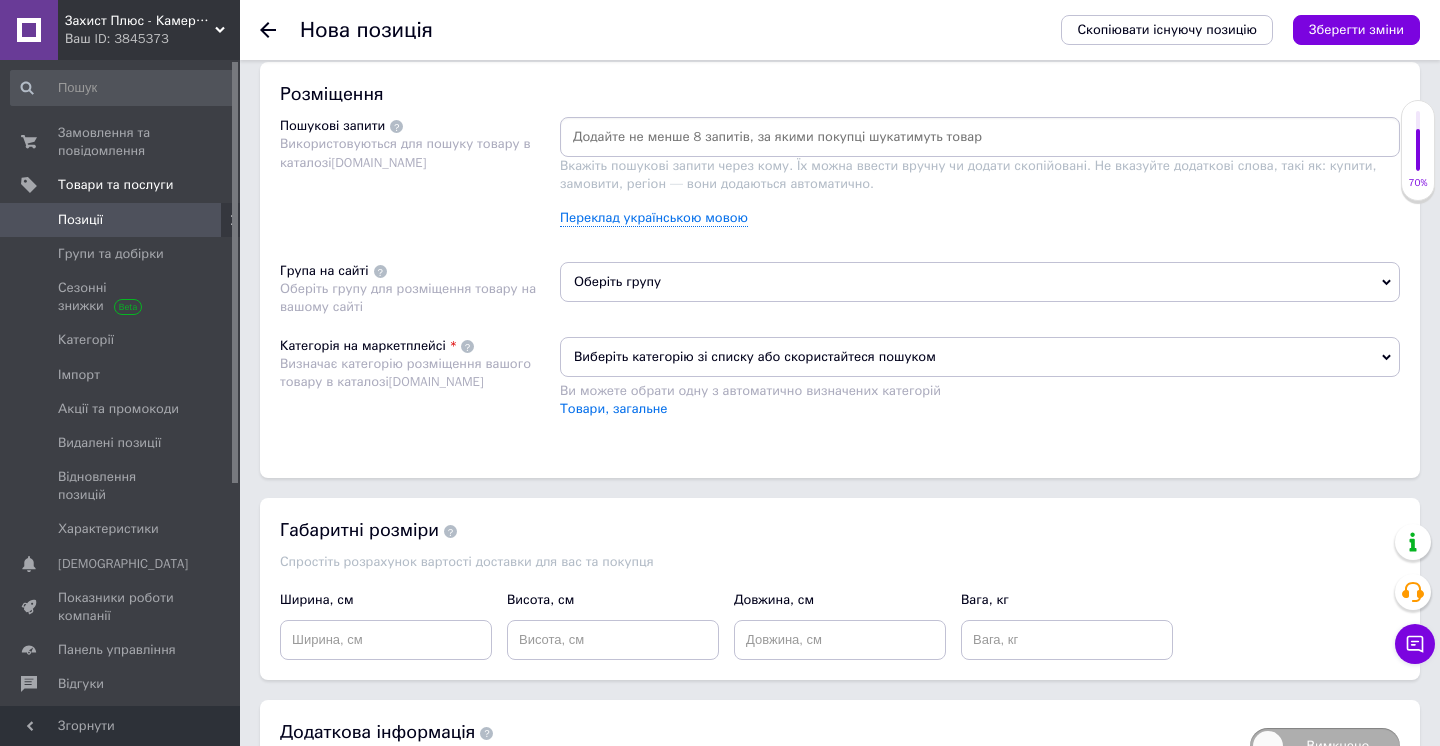 scroll, scrollTop: 1184, scrollLeft: 0, axis: vertical 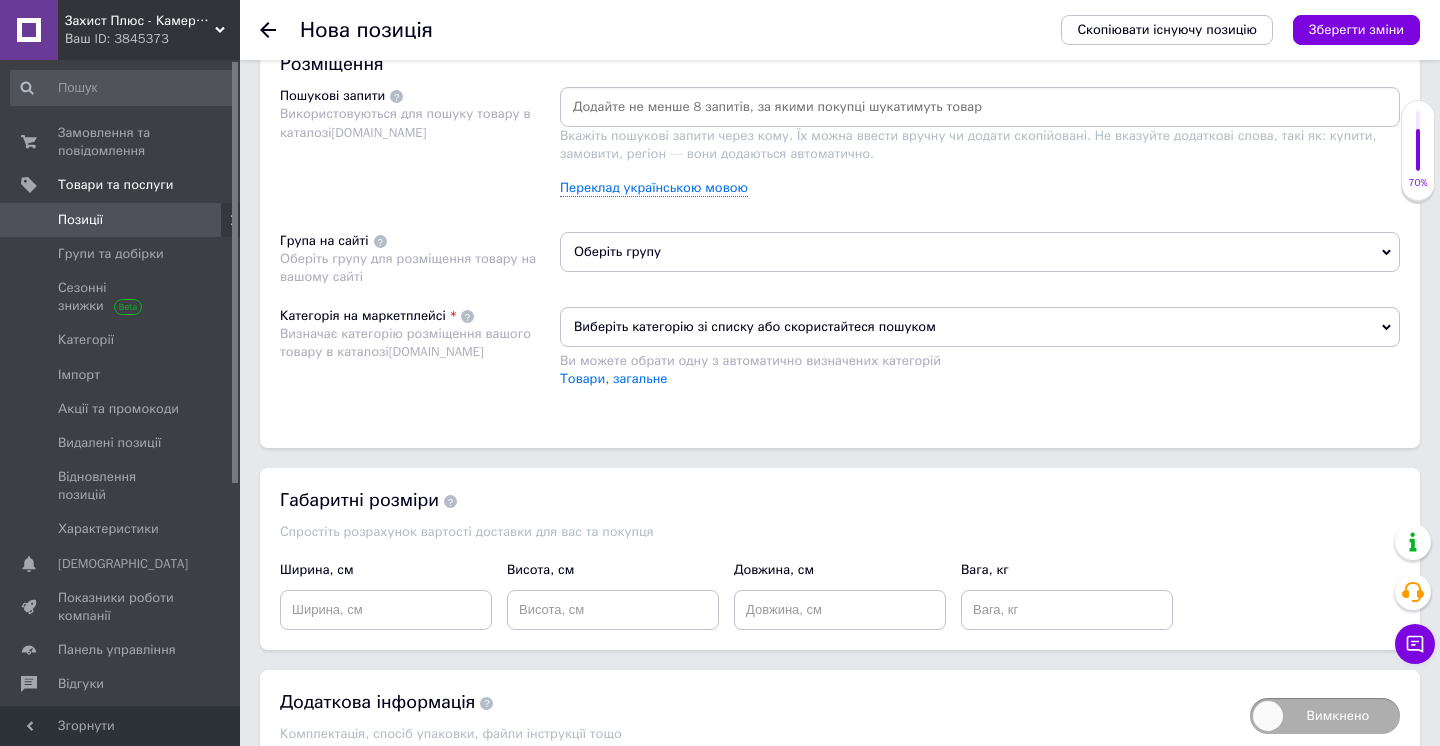 click at bounding box center [980, 107] 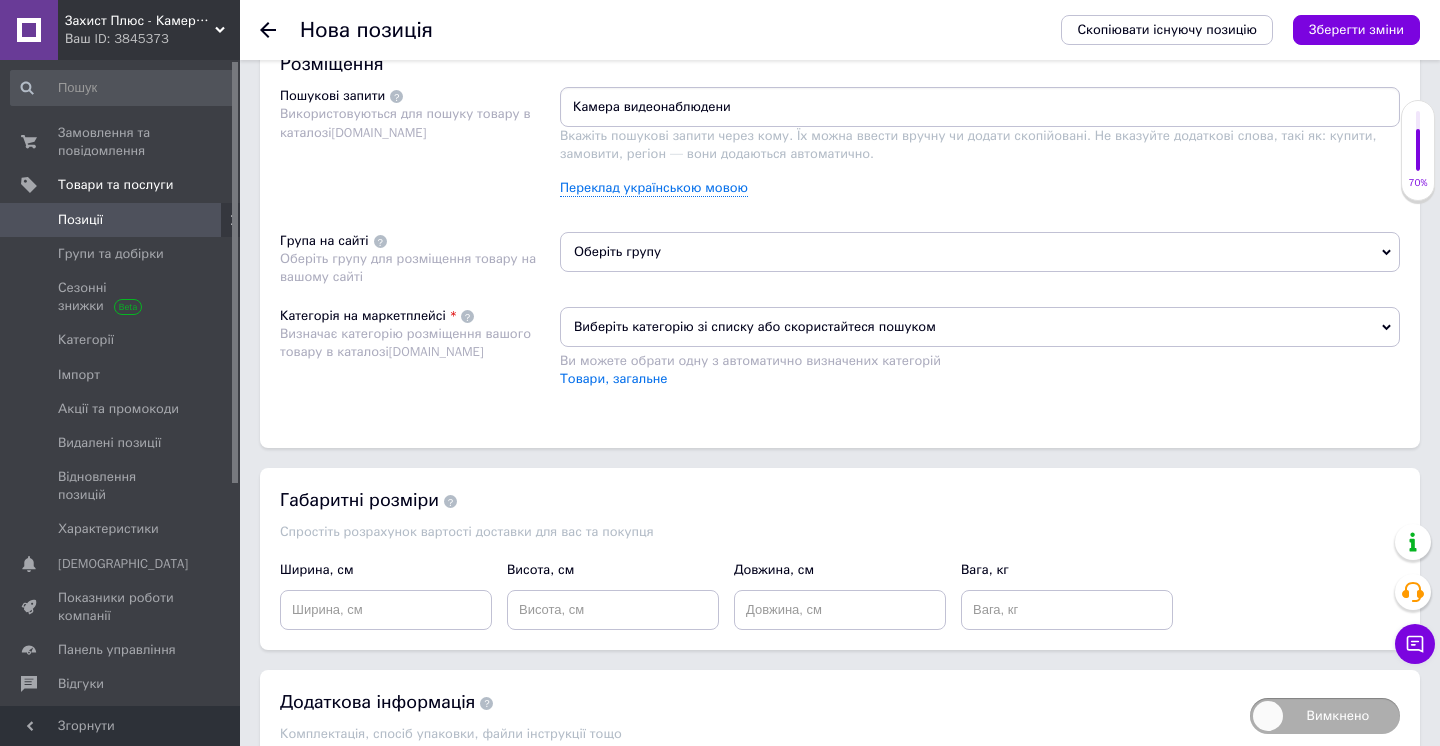 type on "Камера видеонаблюдения" 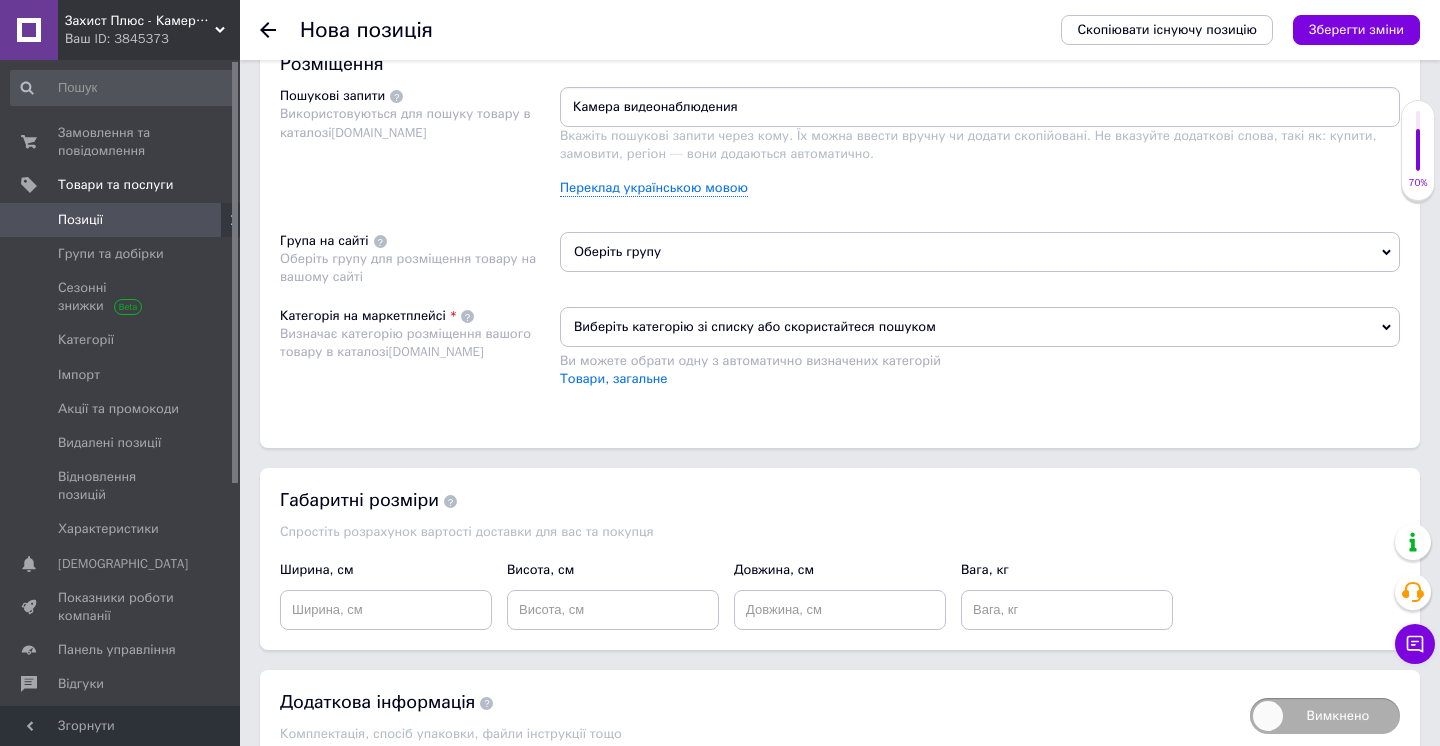 type 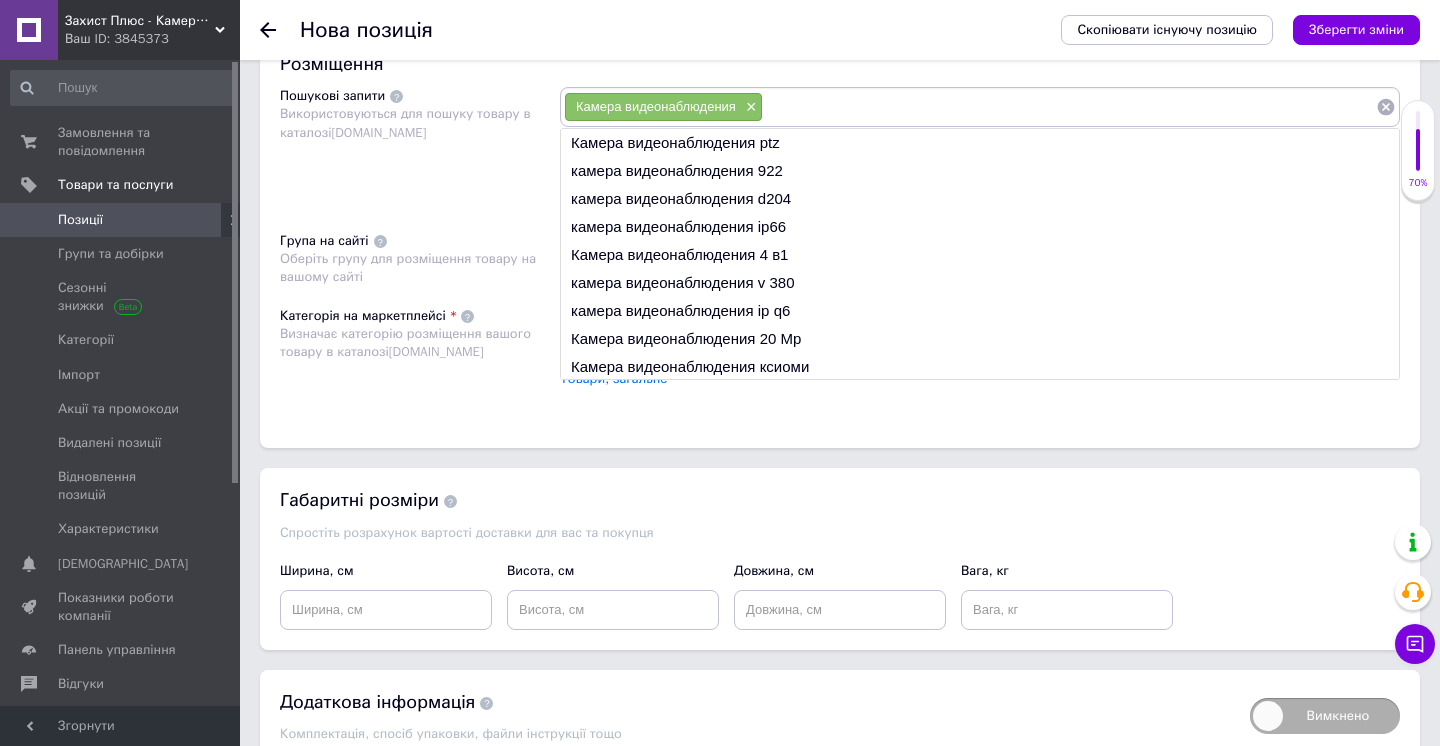 click on "Пошукові запити Використовуються для пошуку товару в каталозі  Prom.ua" at bounding box center (420, 149) 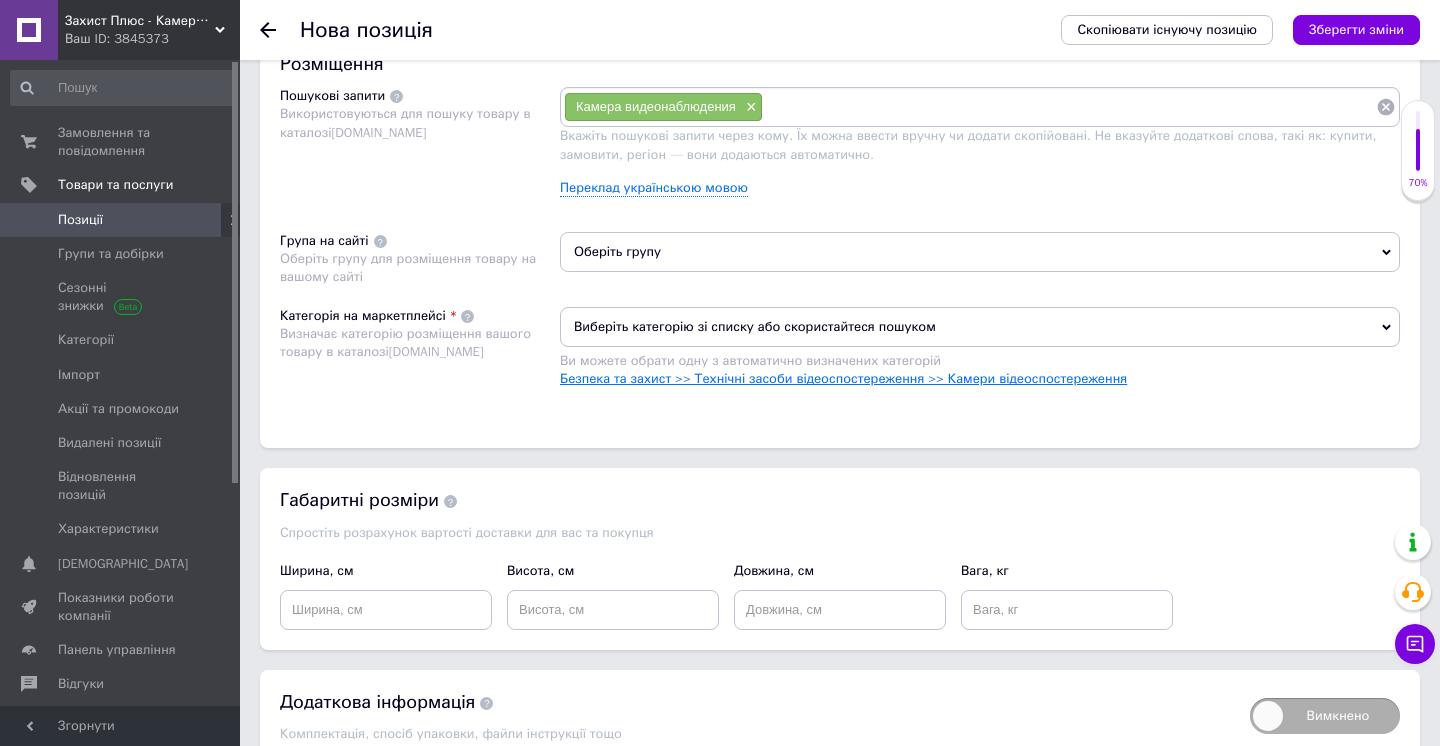 click on "Безпека та захист >> Технічні засоби відеоспостереження >> Камери відеоспостереження" at bounding box center (843, 378) 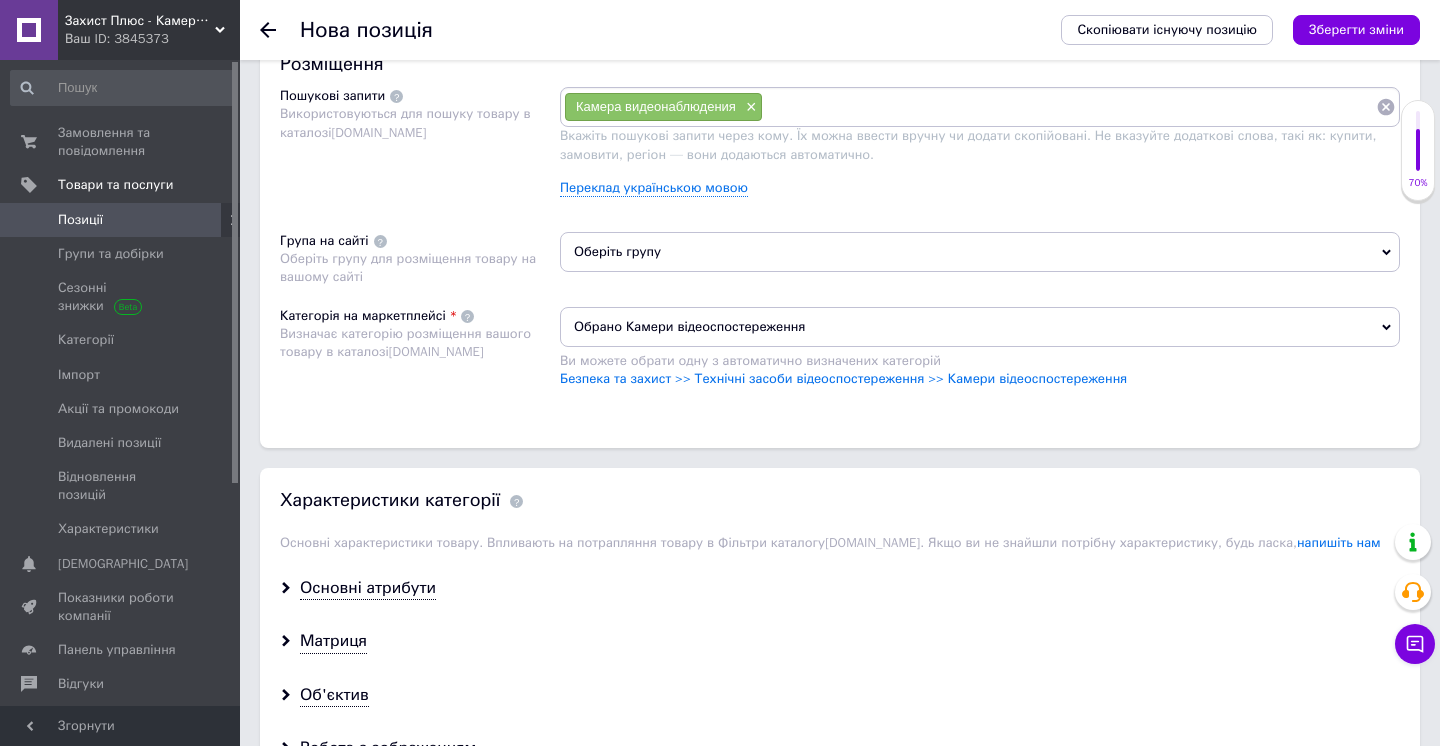 click on "Оберіть групу" at bounding box center (980, 252) 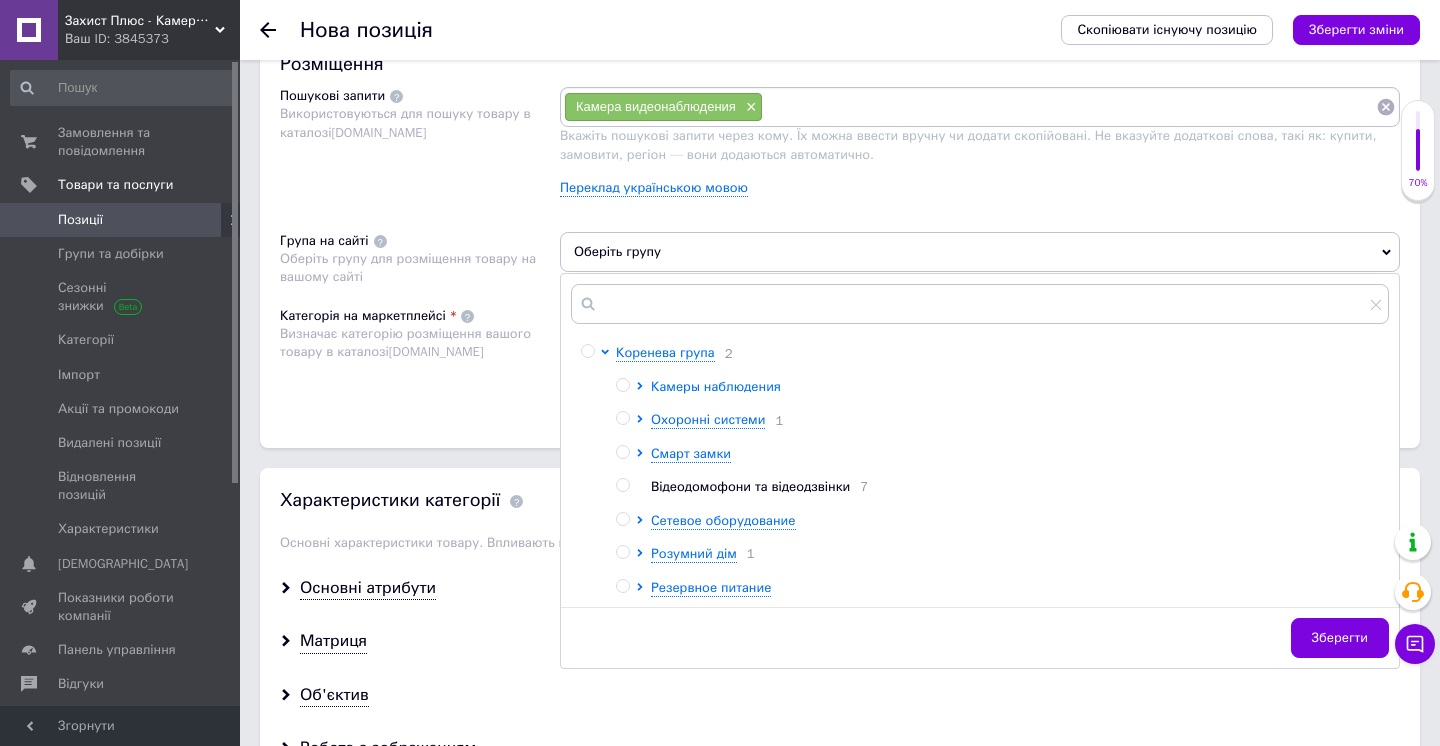 click 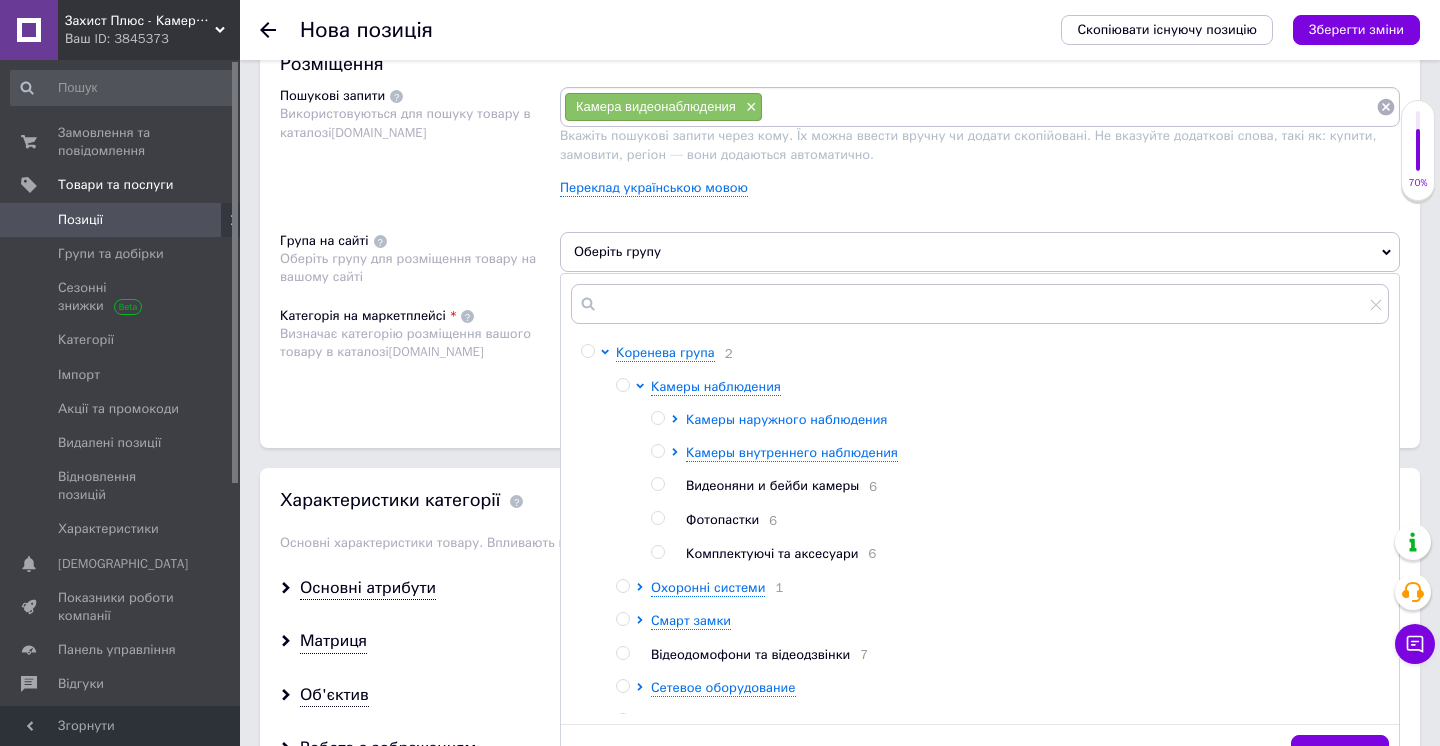 click 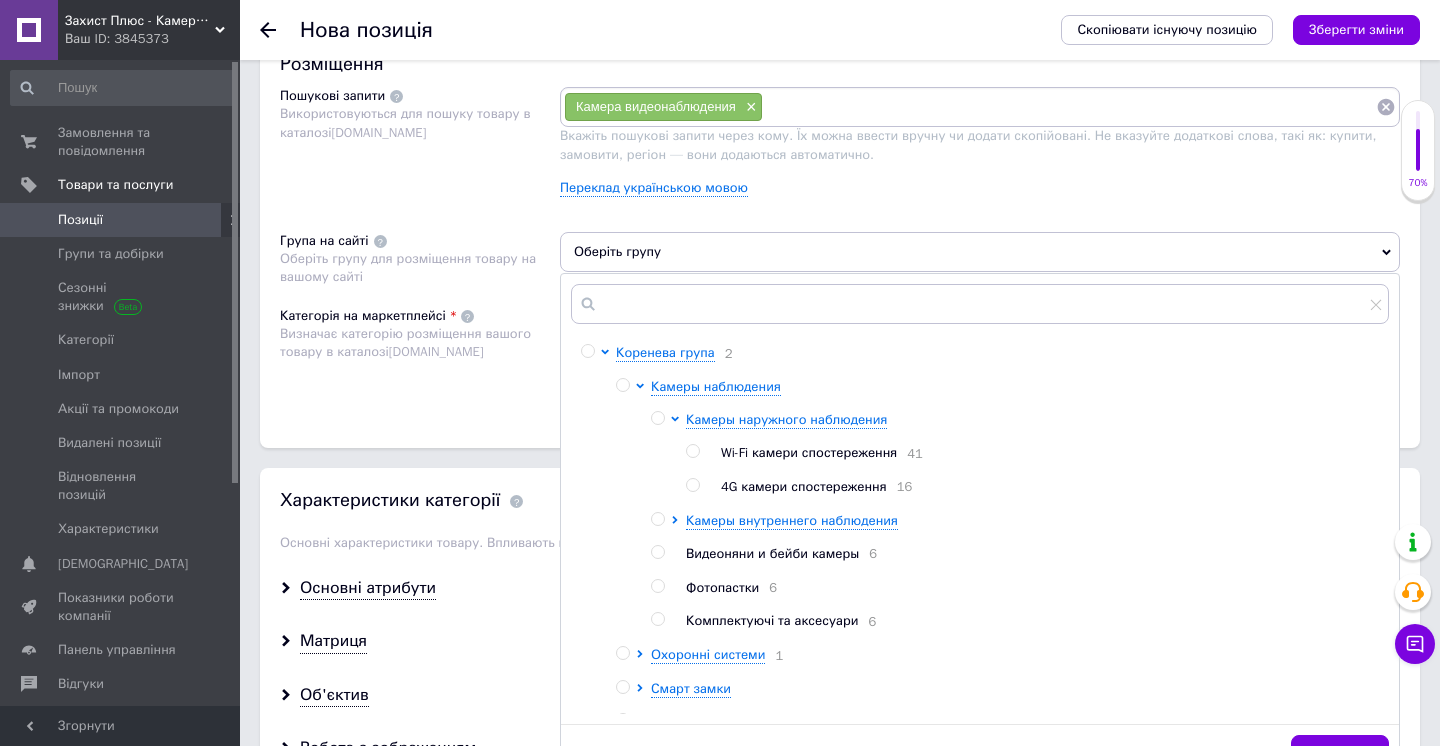 click at bounding box center (692, 451) 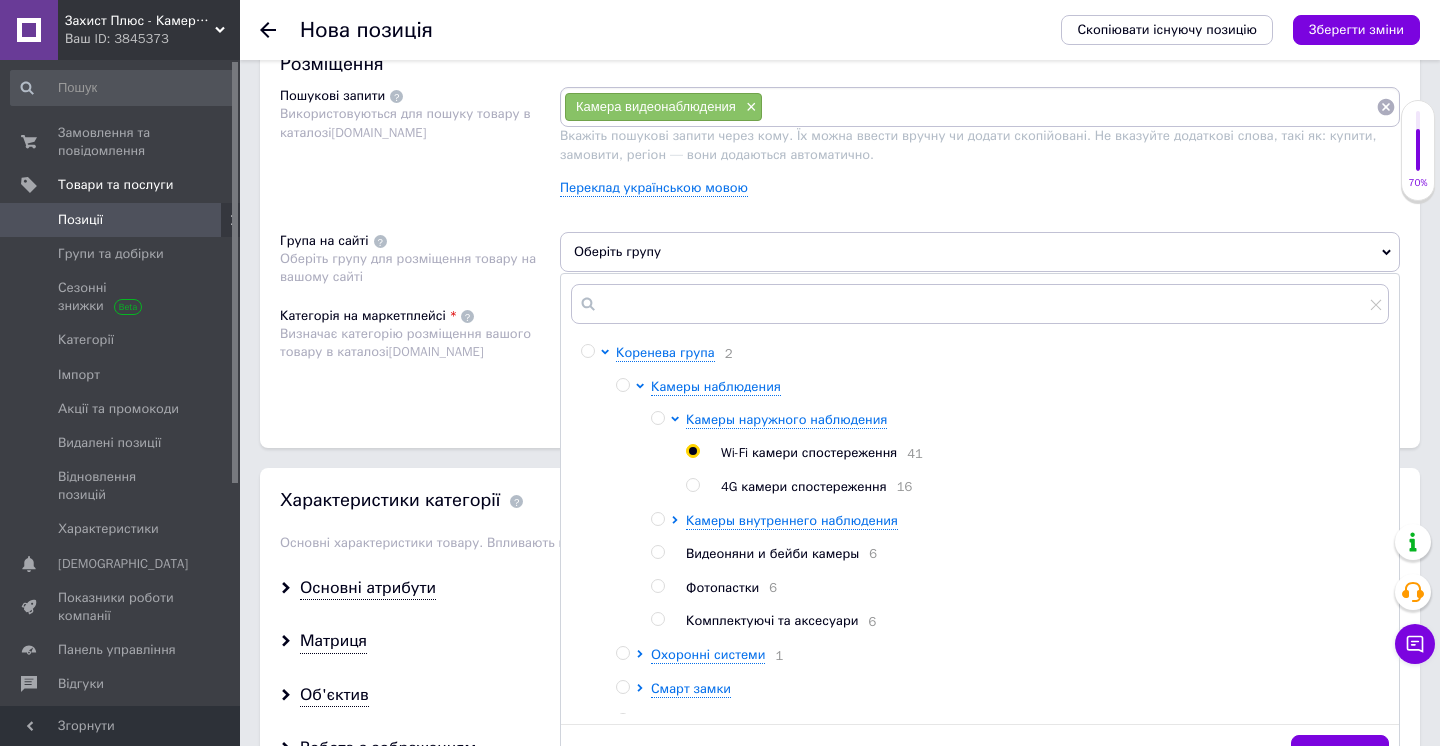 radio on "true" 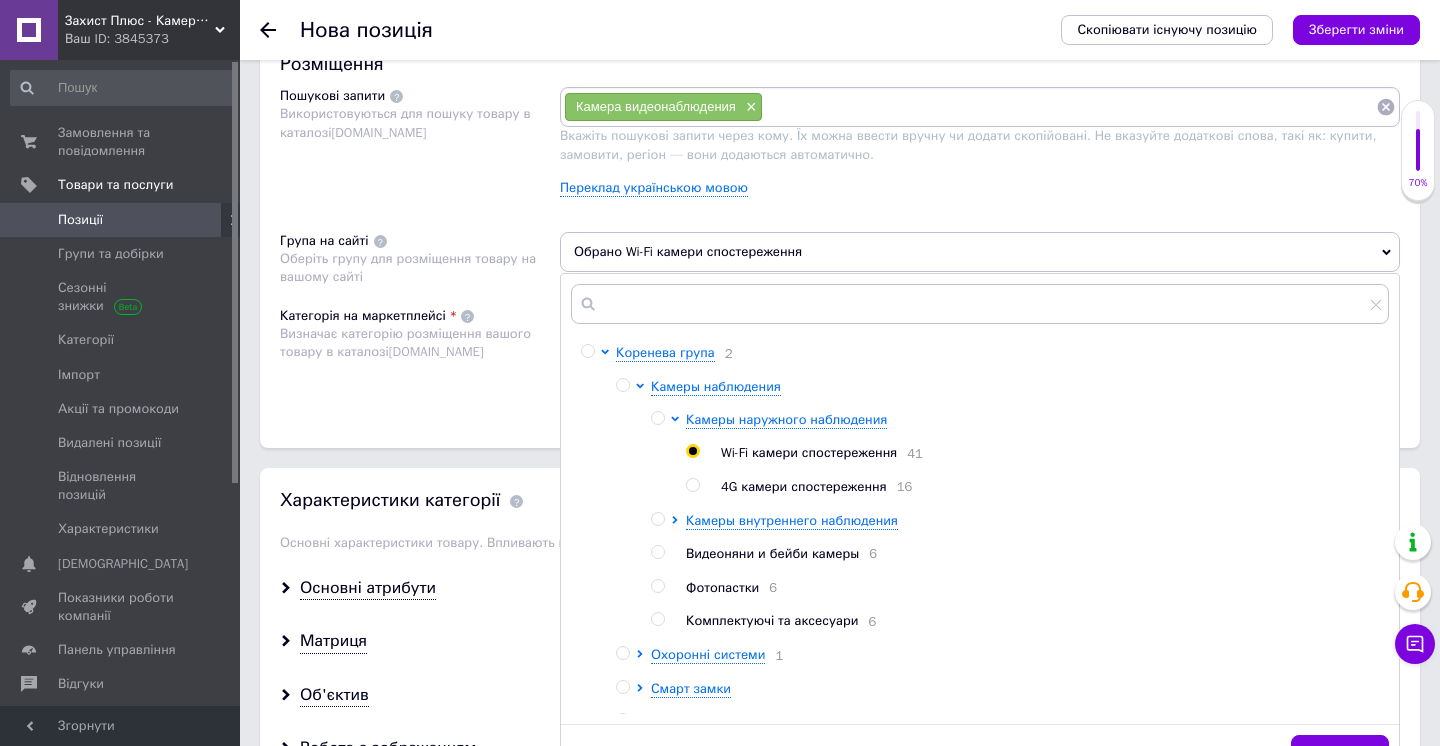 scroll, scrollTop: 126, scrollLeft: 0, axis: vertical 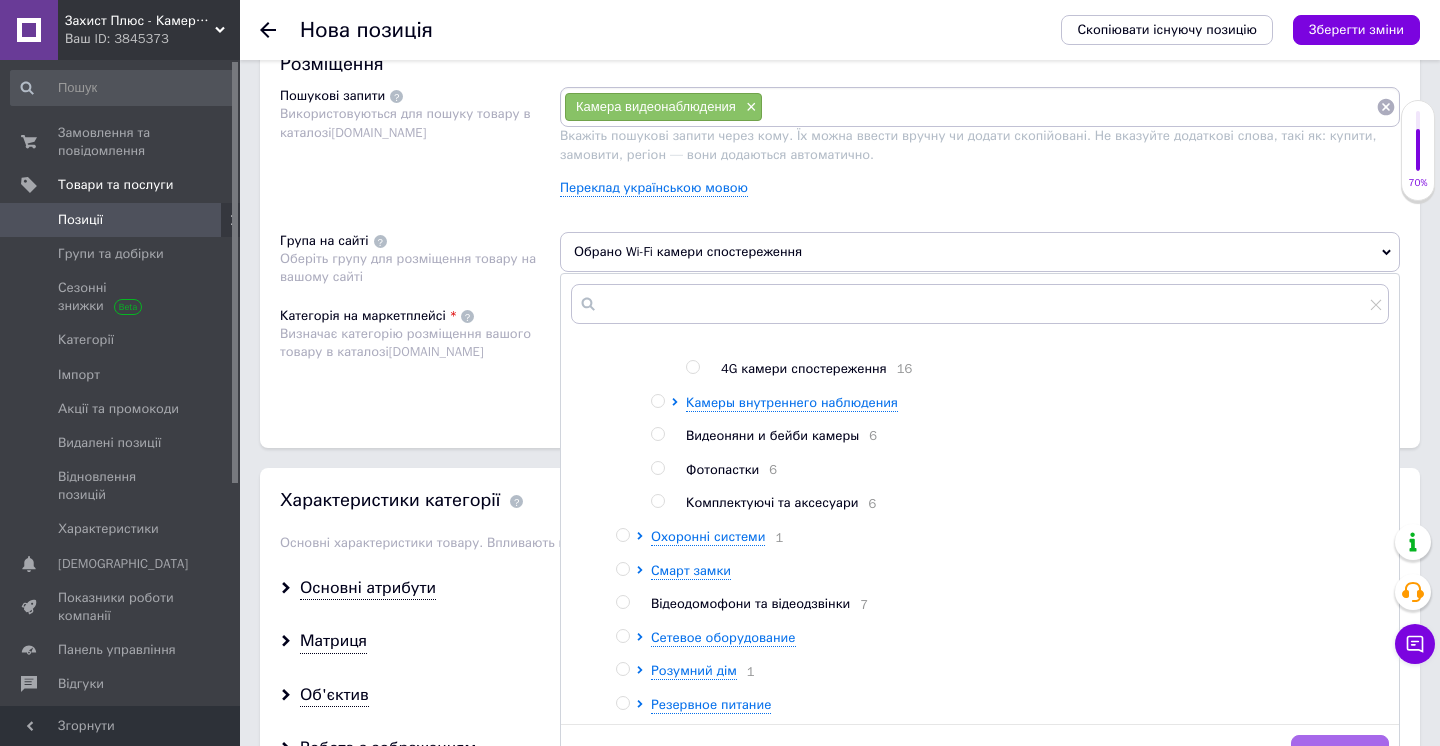 click on "Зберегти" at bounding box center [1340, 755] 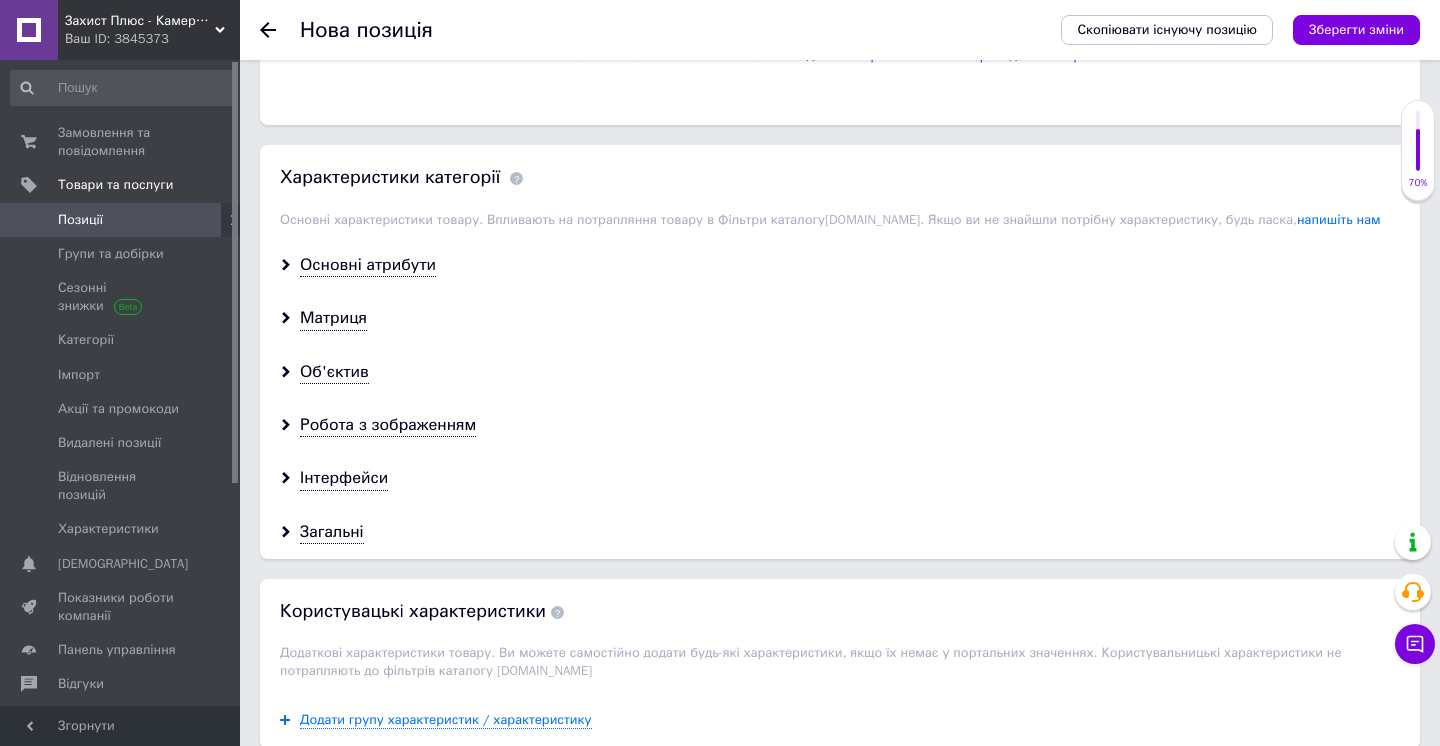 scroll, scrollTop: 1766, scrollLeft: 0, axis: vertical 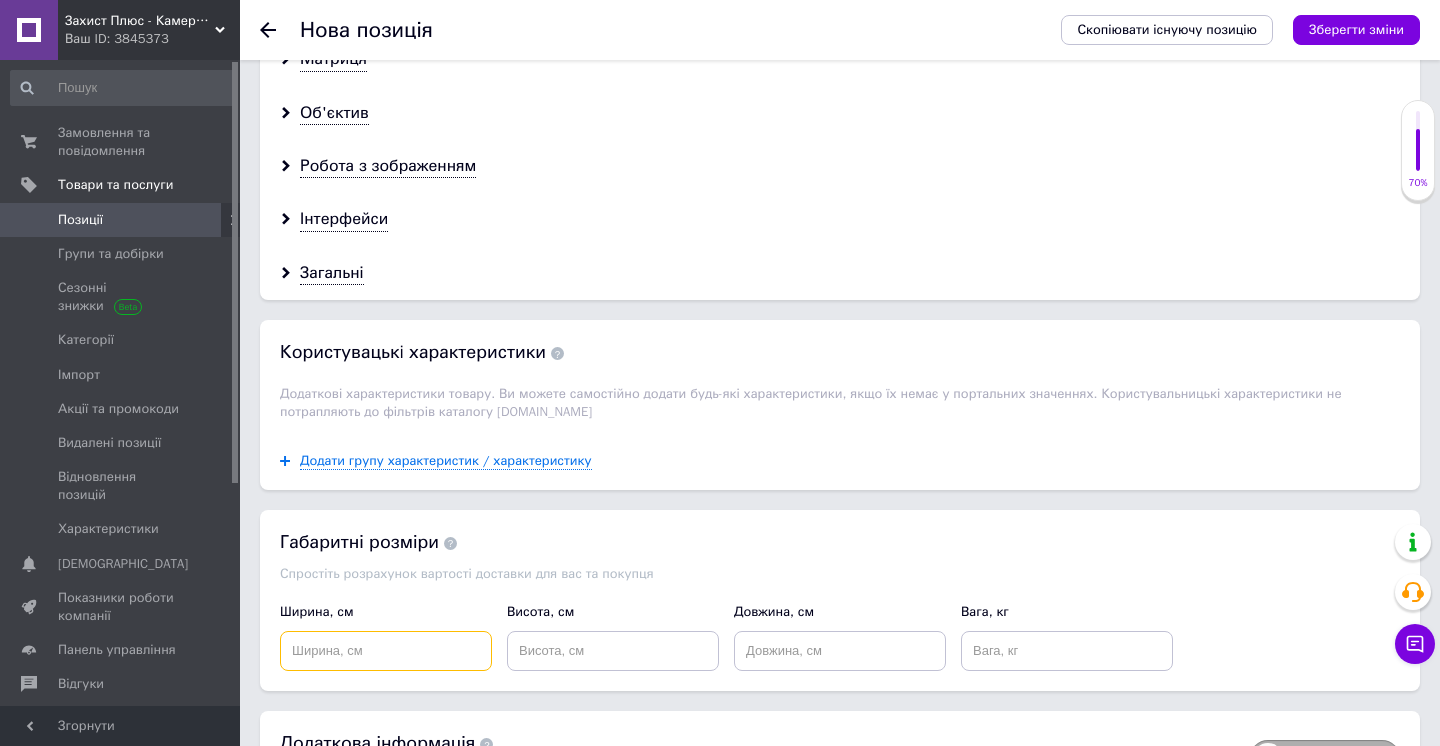 click at bounding box center (386, 651) 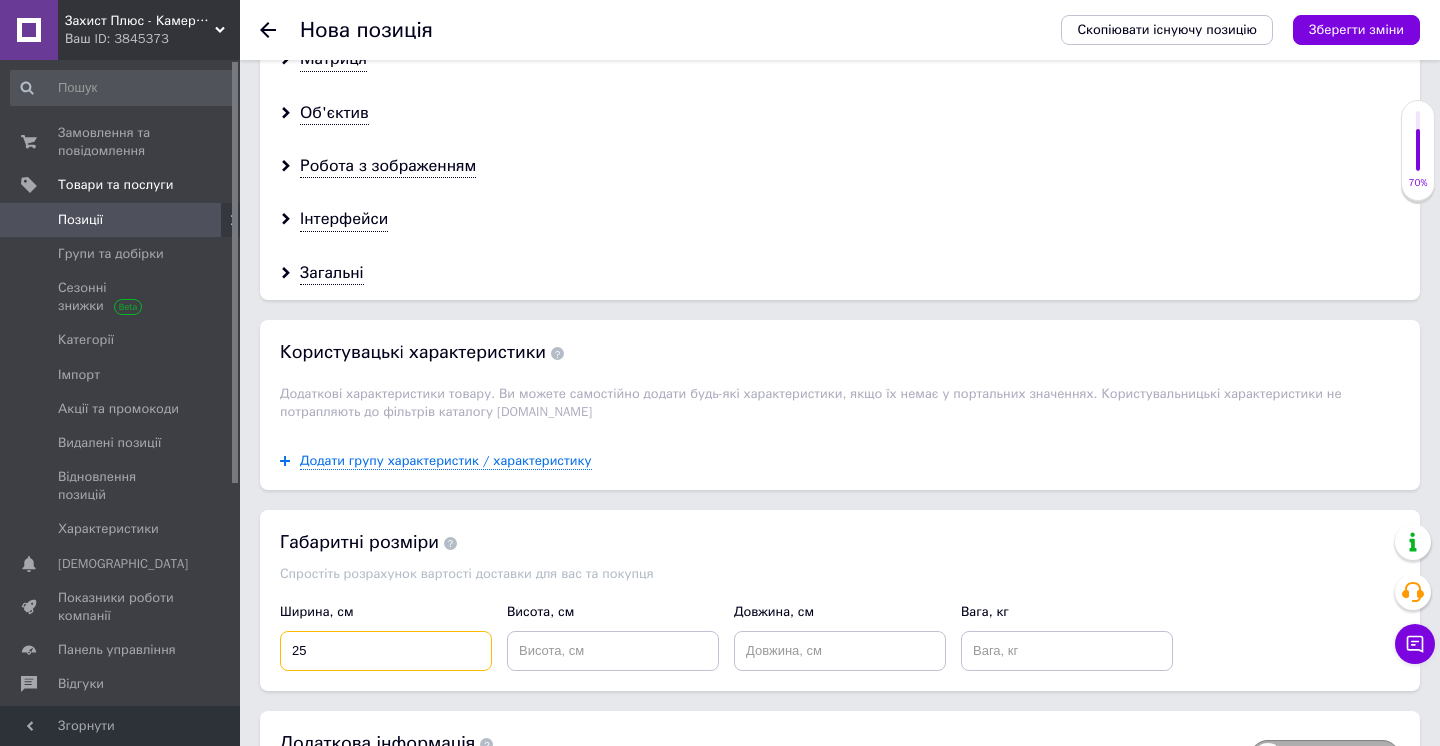 type on "25" 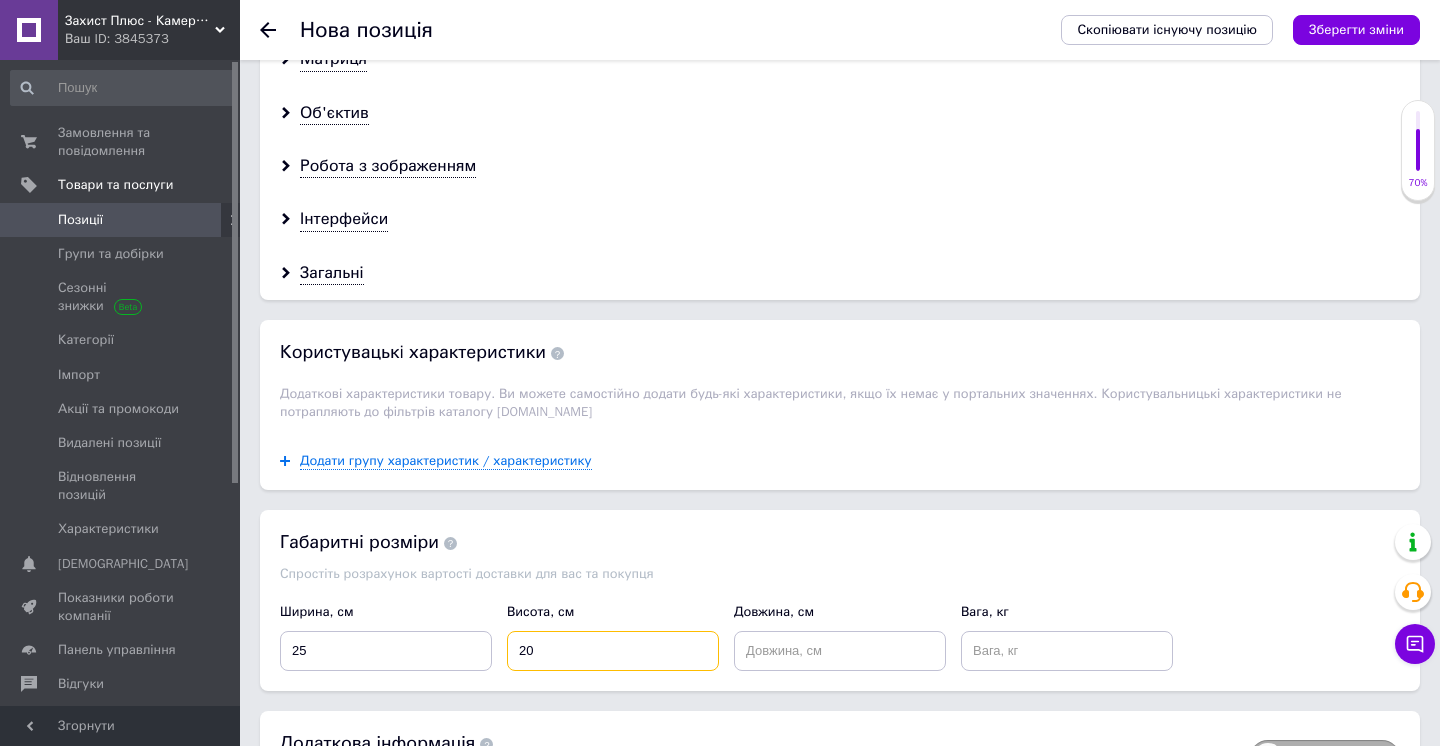 type on "20" 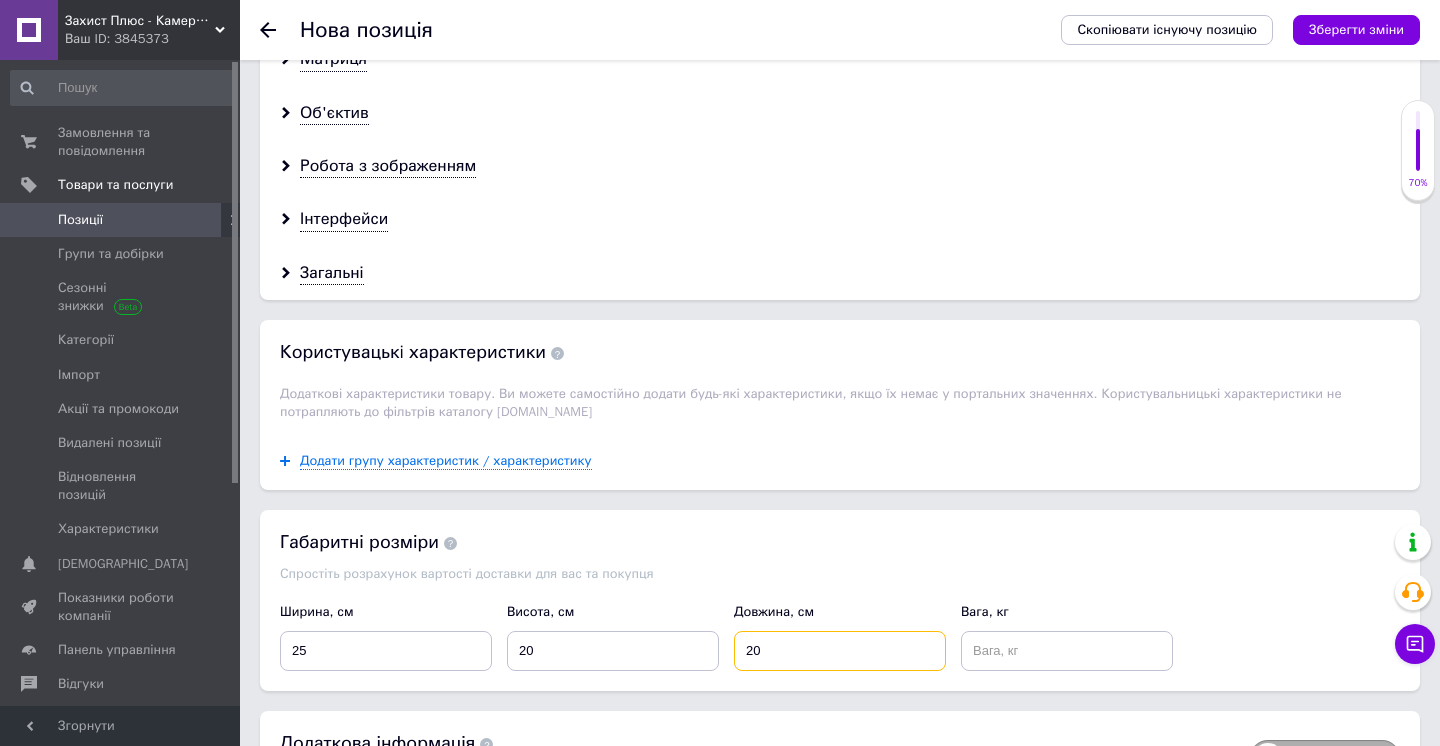 type on "20" 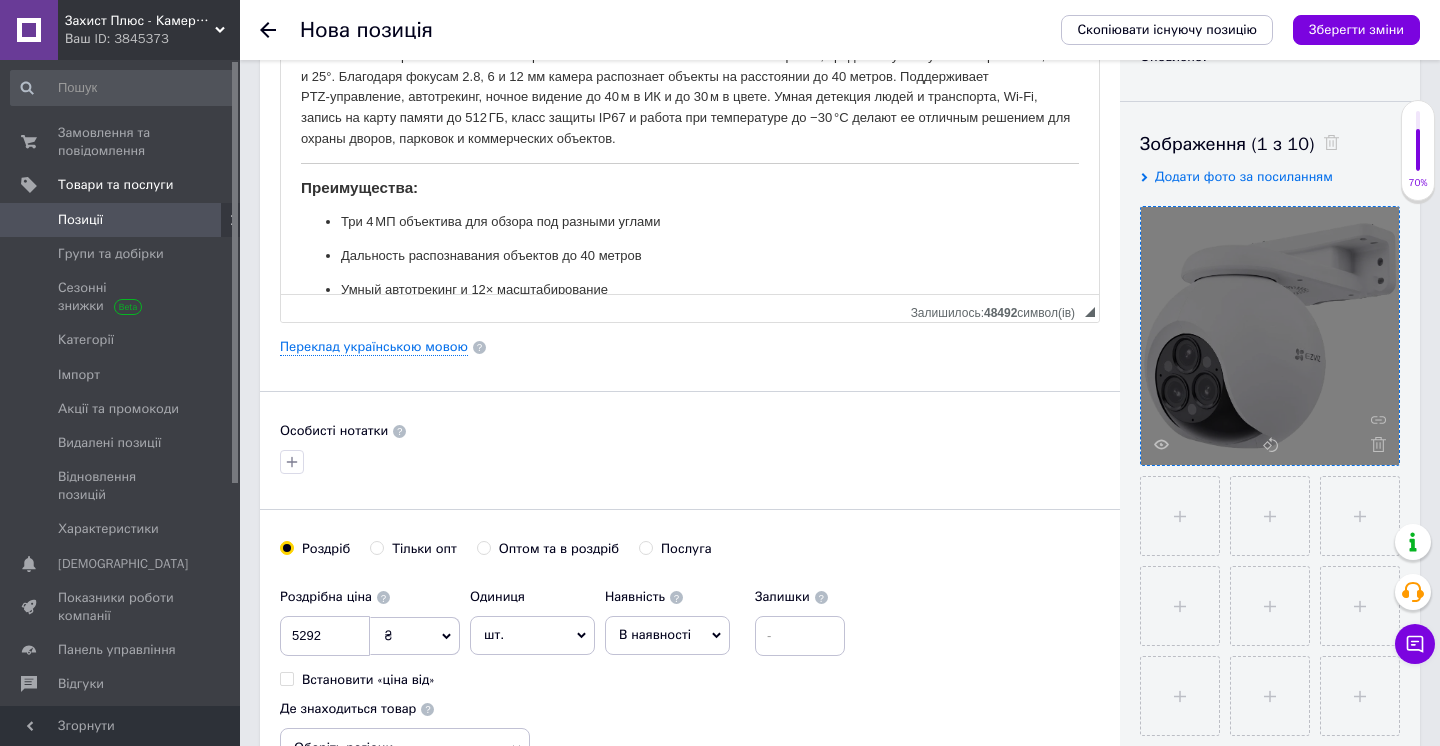 scroll, scrollTop: 0, scrollLeft: 0, axis: both 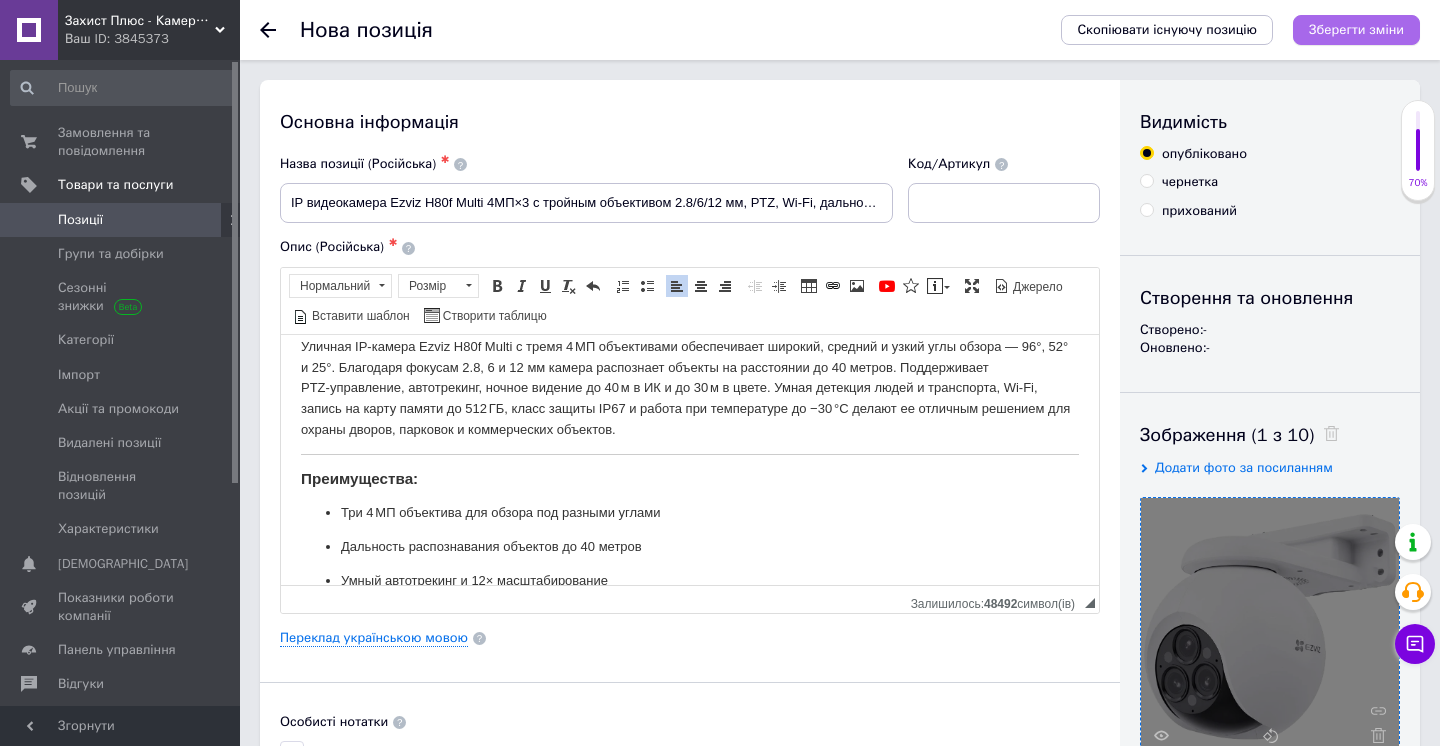 type on "1.2" 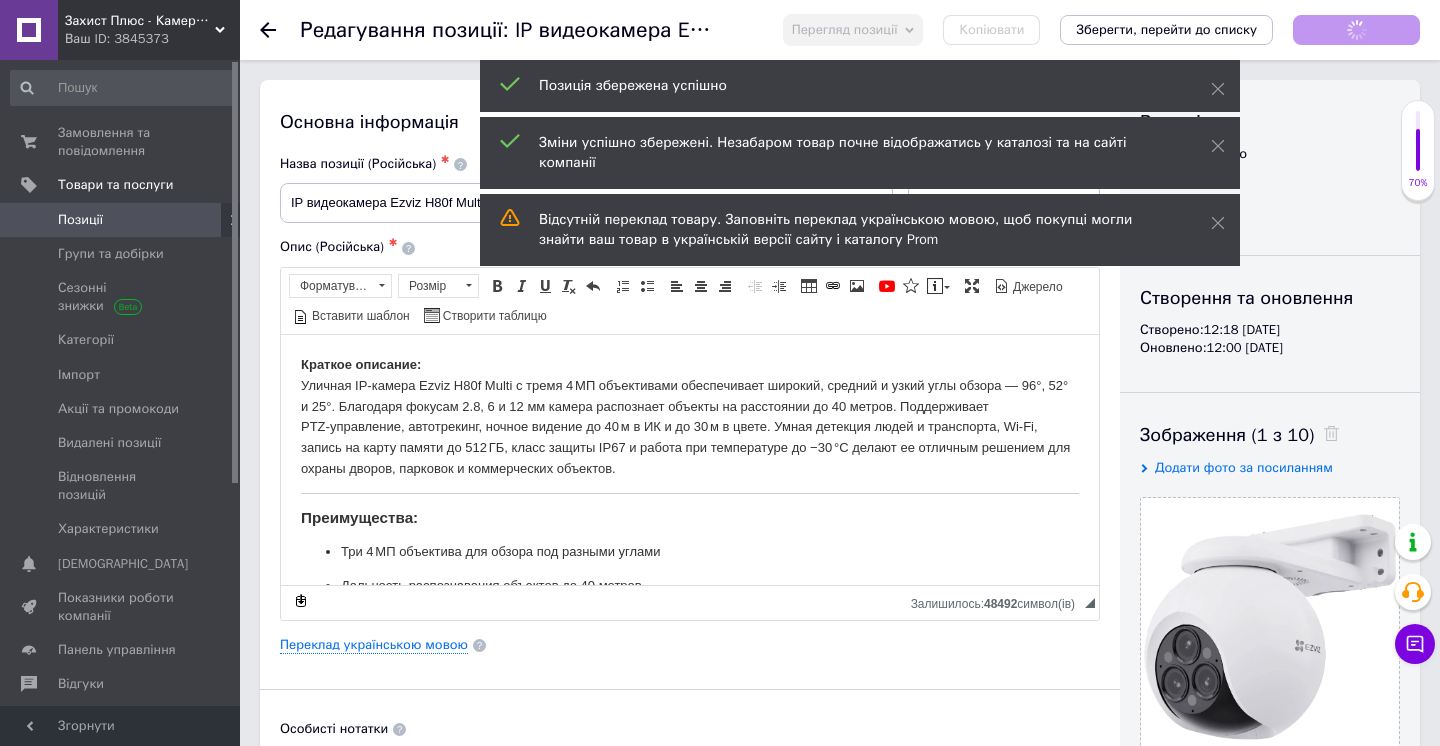 scroll, scrollTop: 0, scrollLeft: 0, axis: both 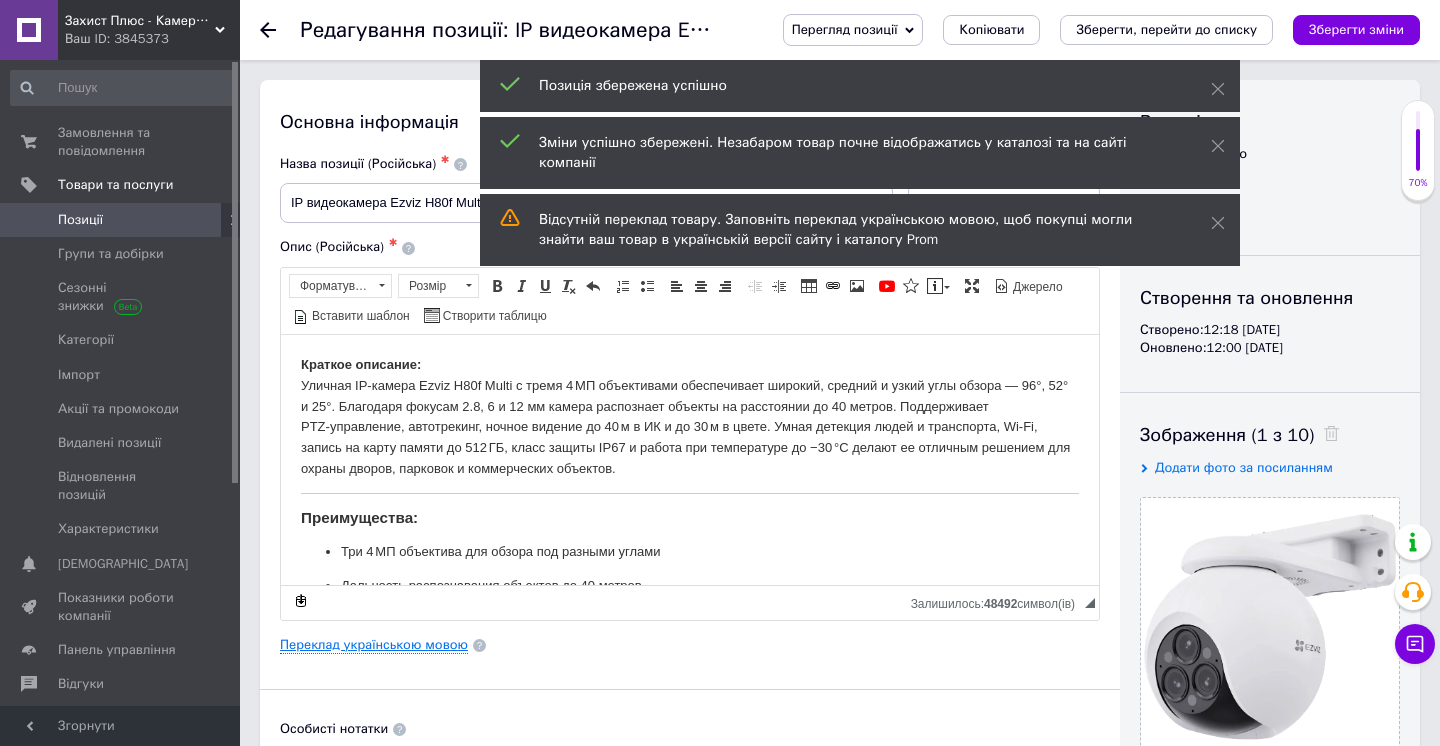 click on "Переклад українською мовою" at bounding box center [374, 645] 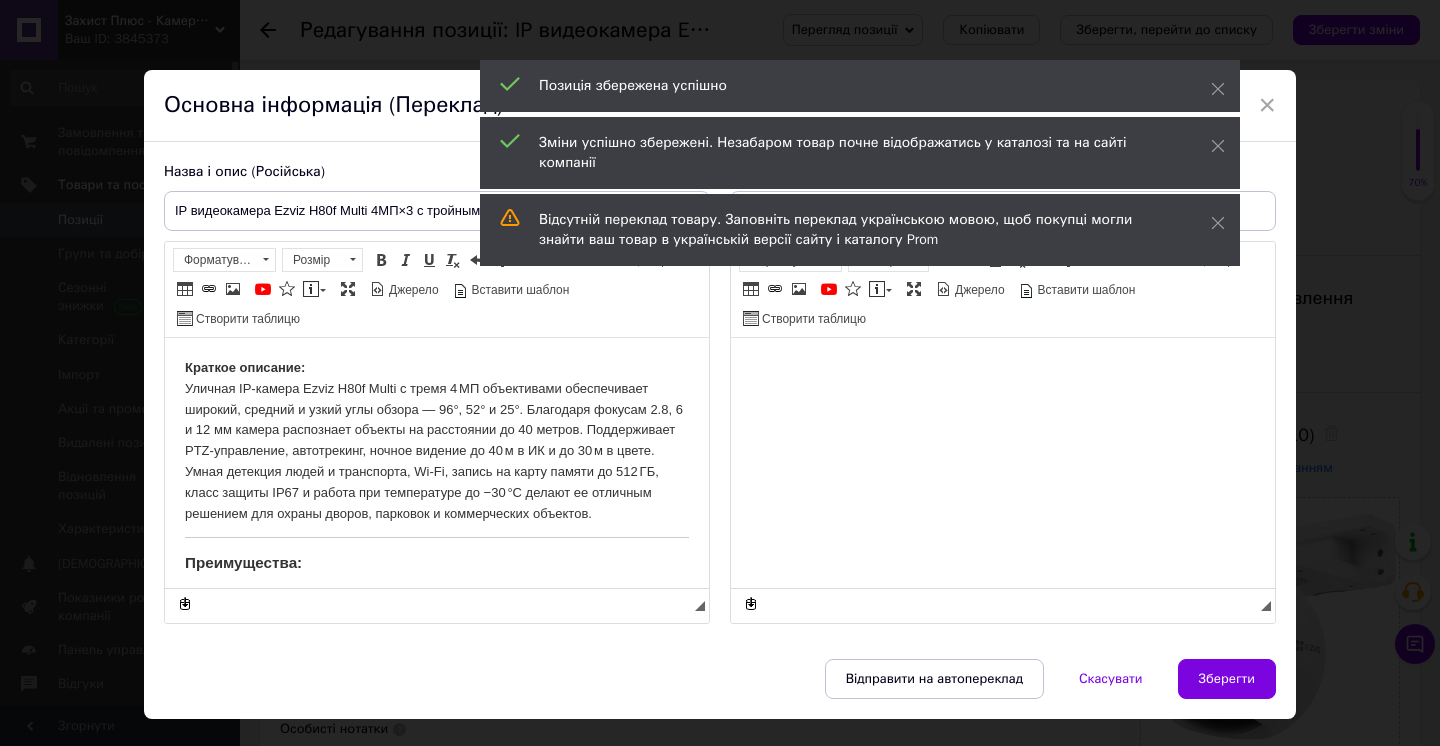 scroll, scrollTop: 0, scrollLeft: 0, axis: both 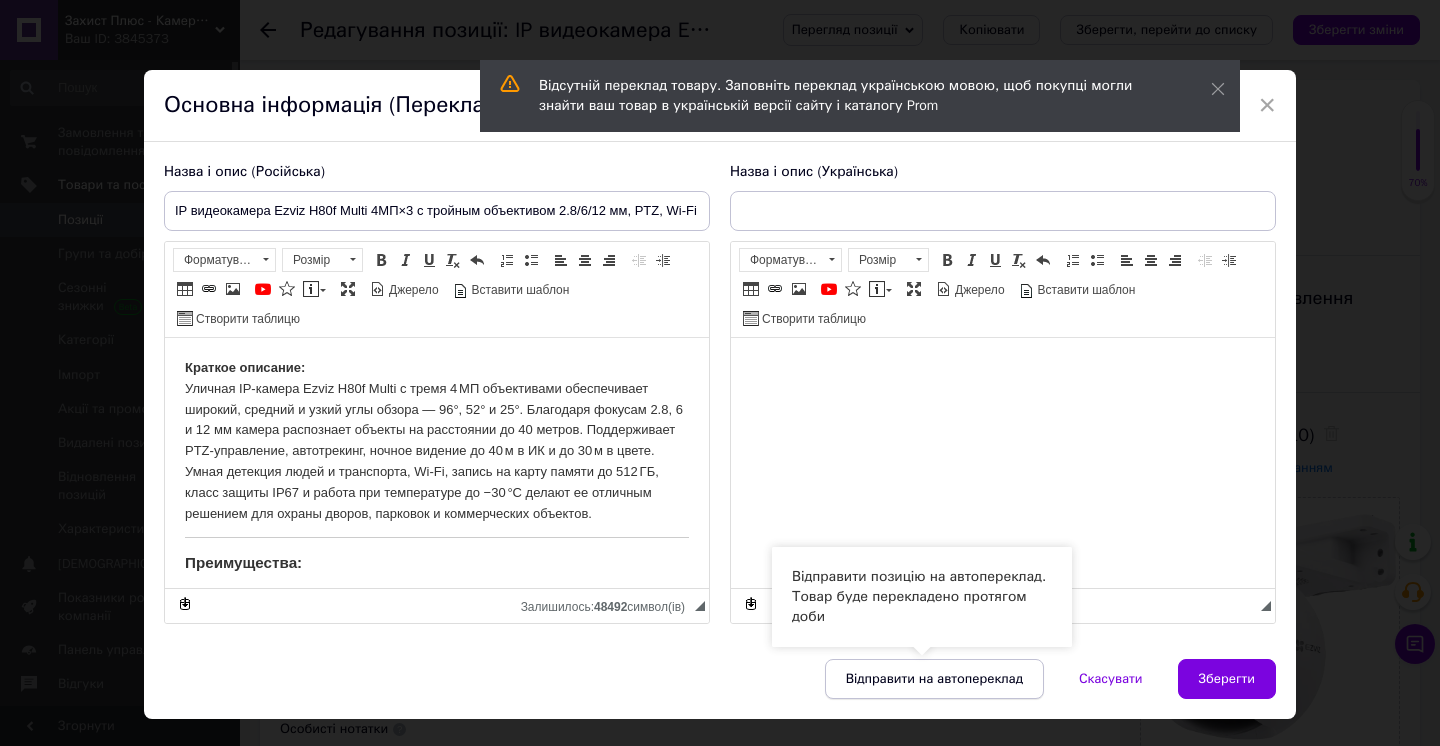 click on "Відправити на автопереклад" at bounding box center [934, 679] 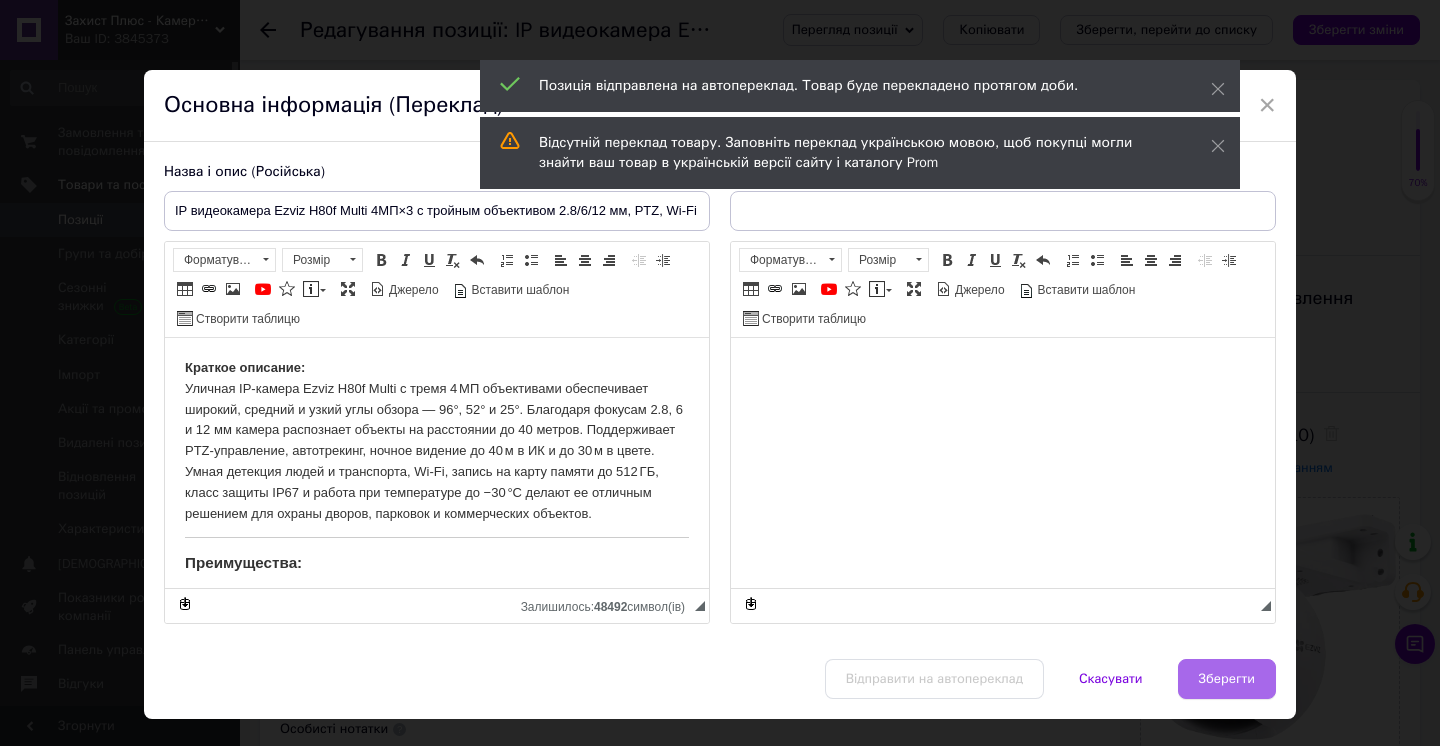 click on "Зберегти" at bounding box center (1227, 679) 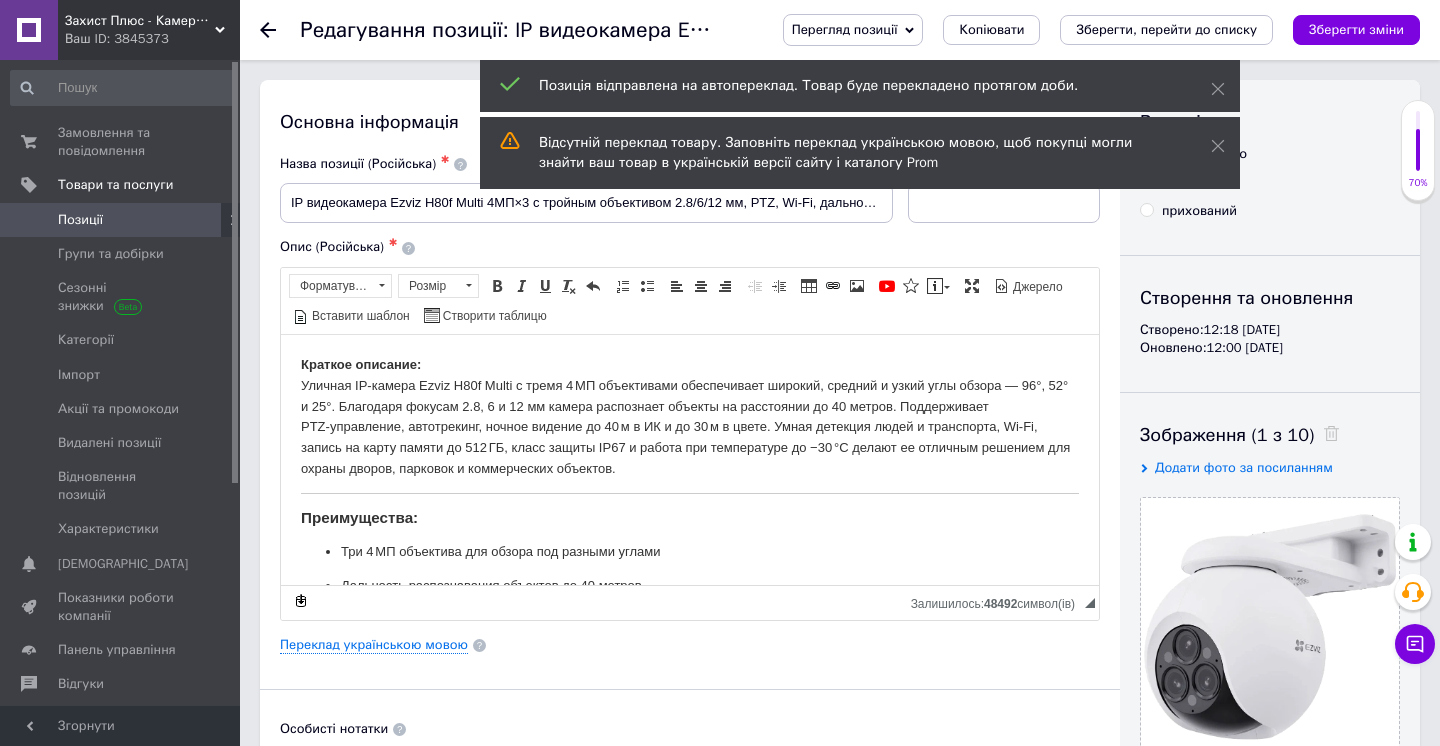 click on "Позиції" at bounding box center (121, 220) 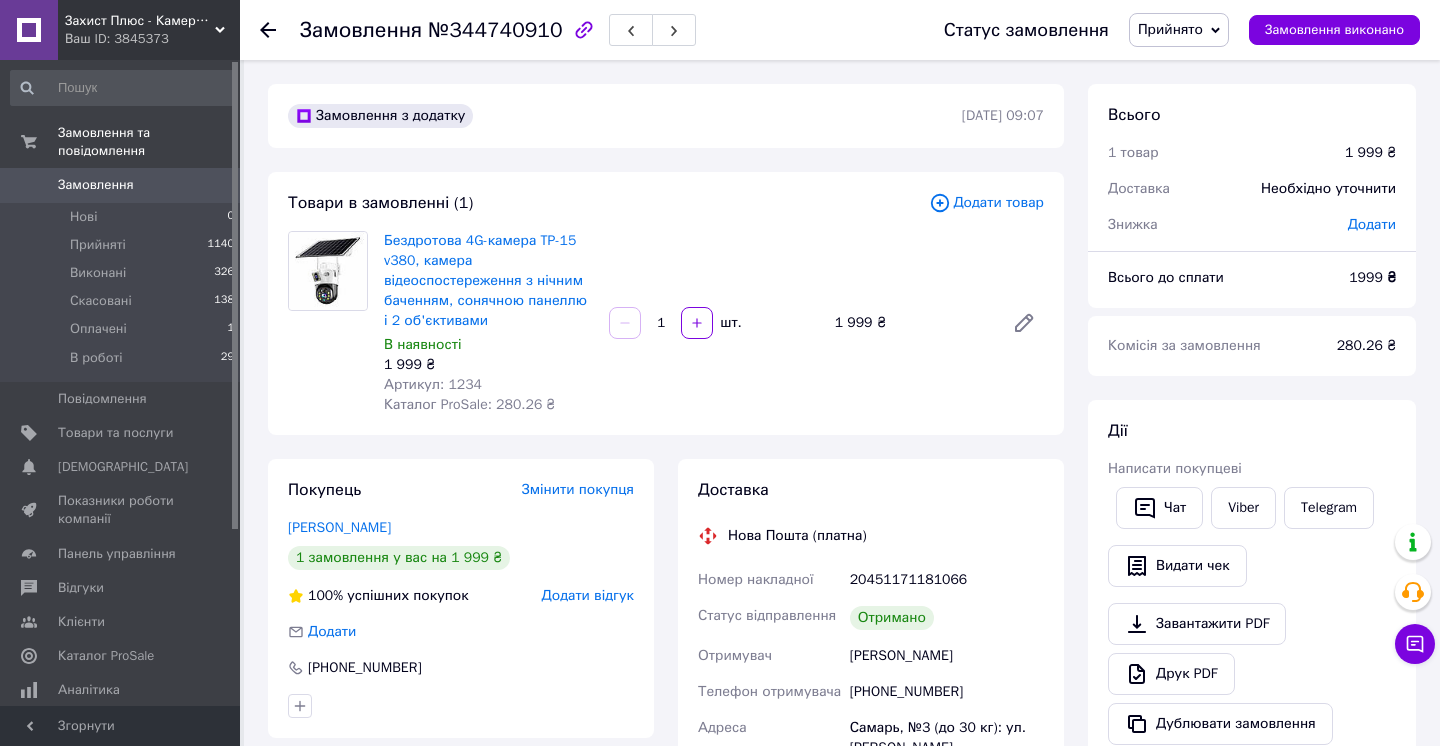 scroll, scrollTop: 0, scrollLeft: 0, axis: both 